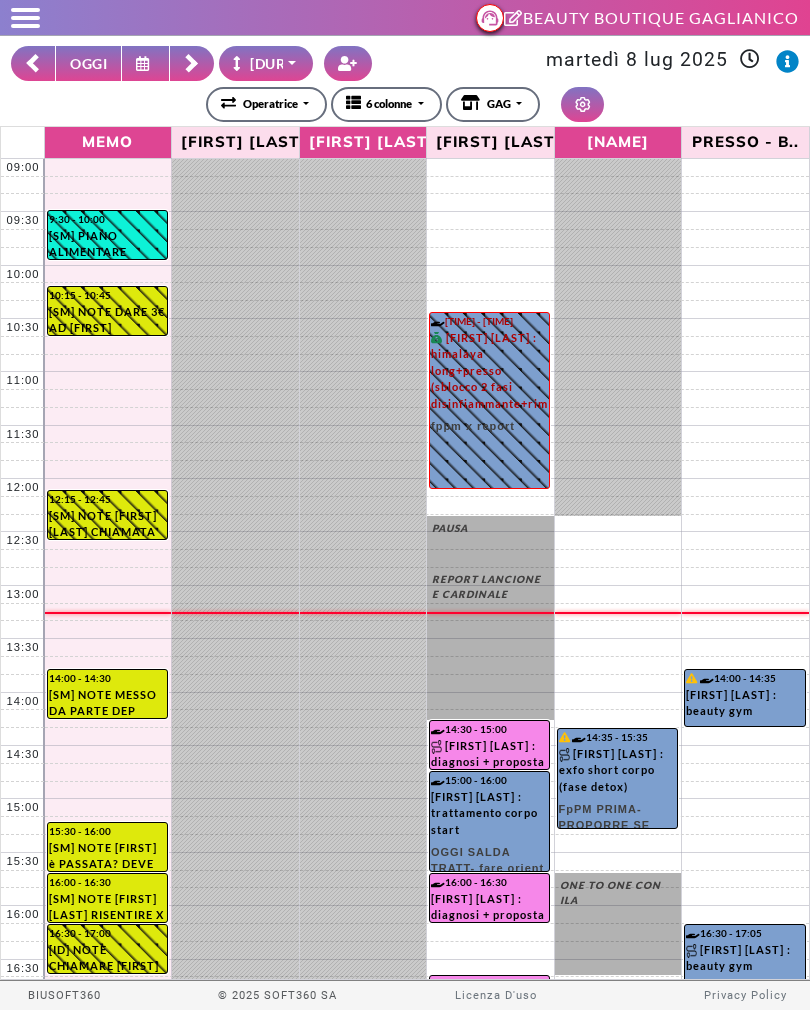 scroll, scrollTop: 0, scrollLeft: 0, axis: both 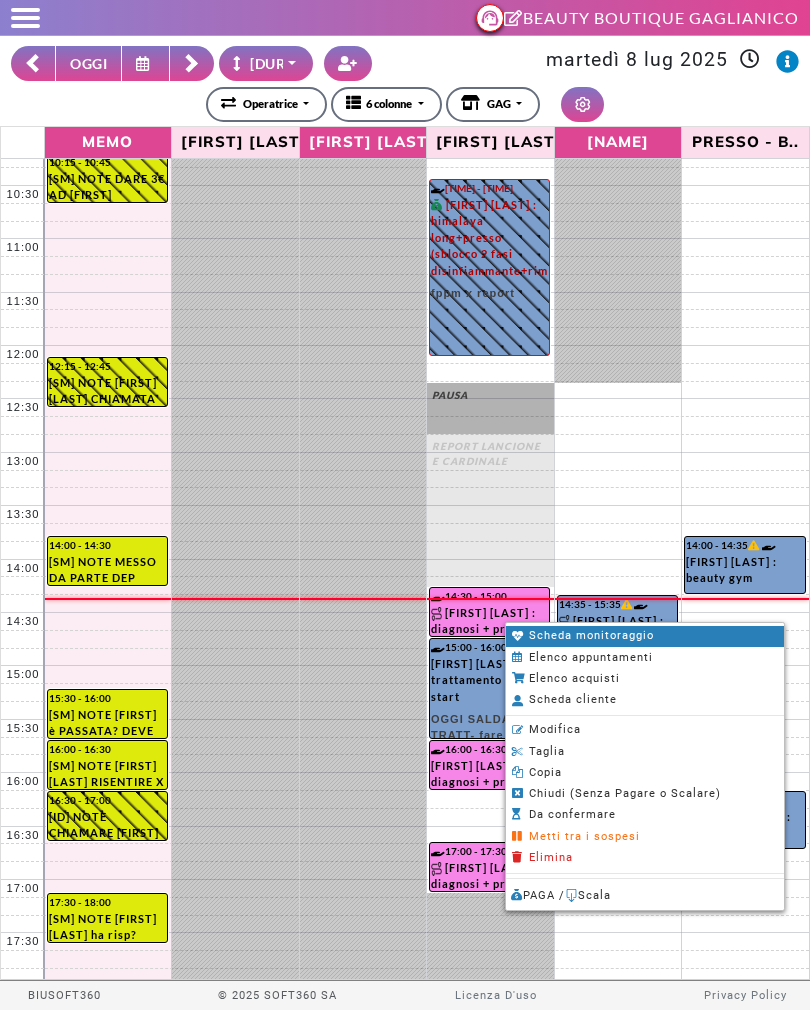click on "Scheda monitoraggio" at bounding box center [591, 635] 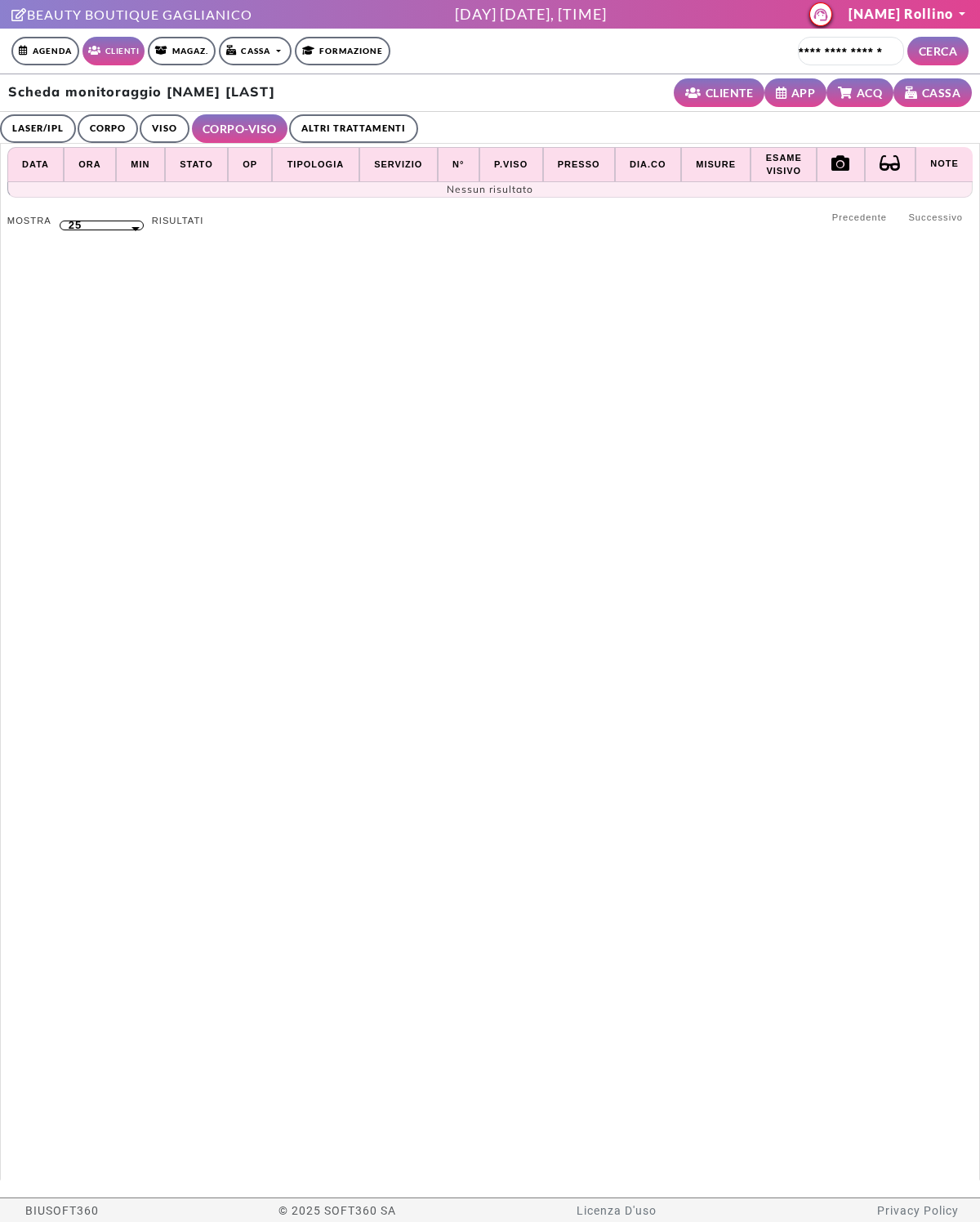 scroll, scrollTop: 0, scrollLeft: 0, axis: both 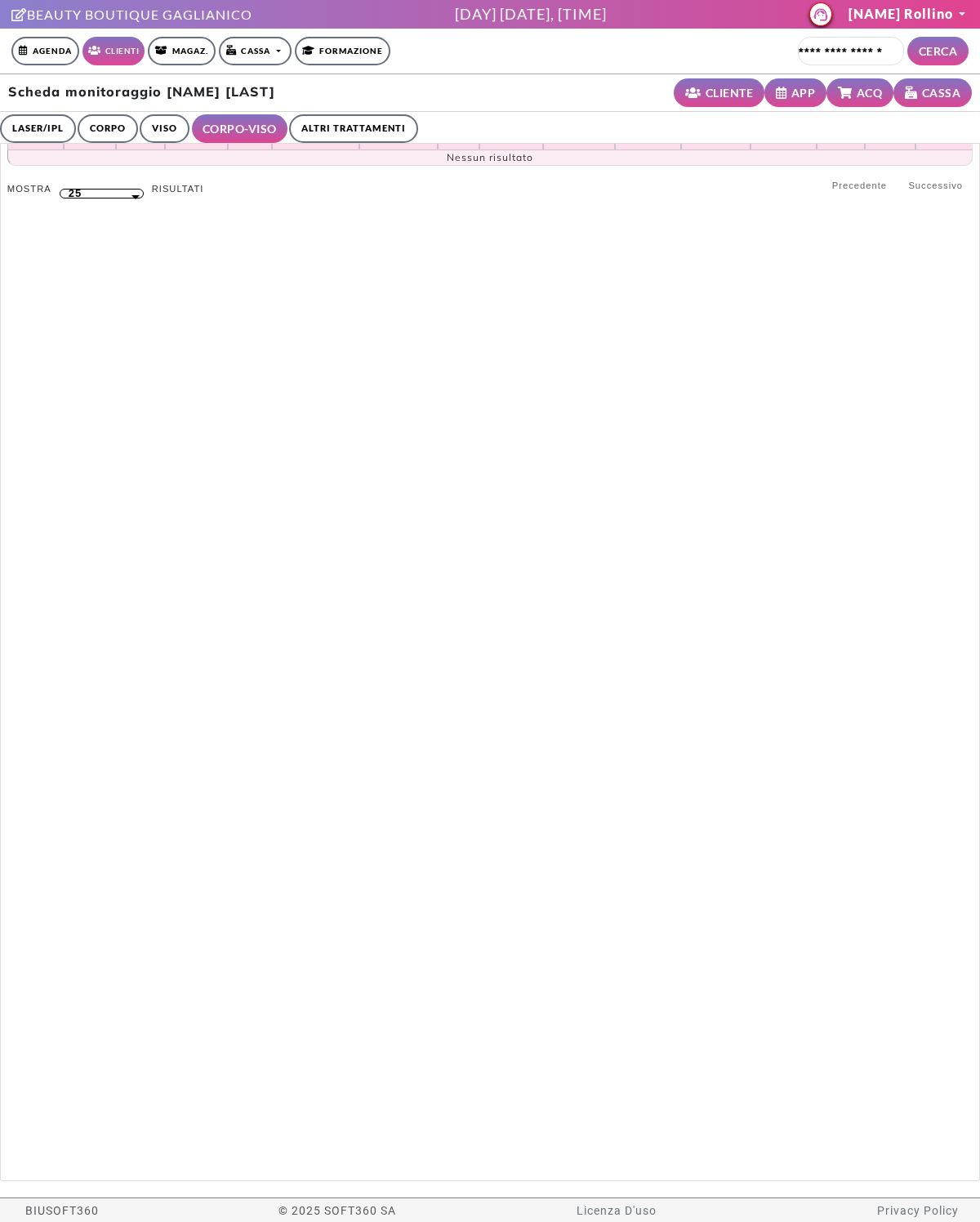 click on "CORPO" at bounding box center [108, 128] 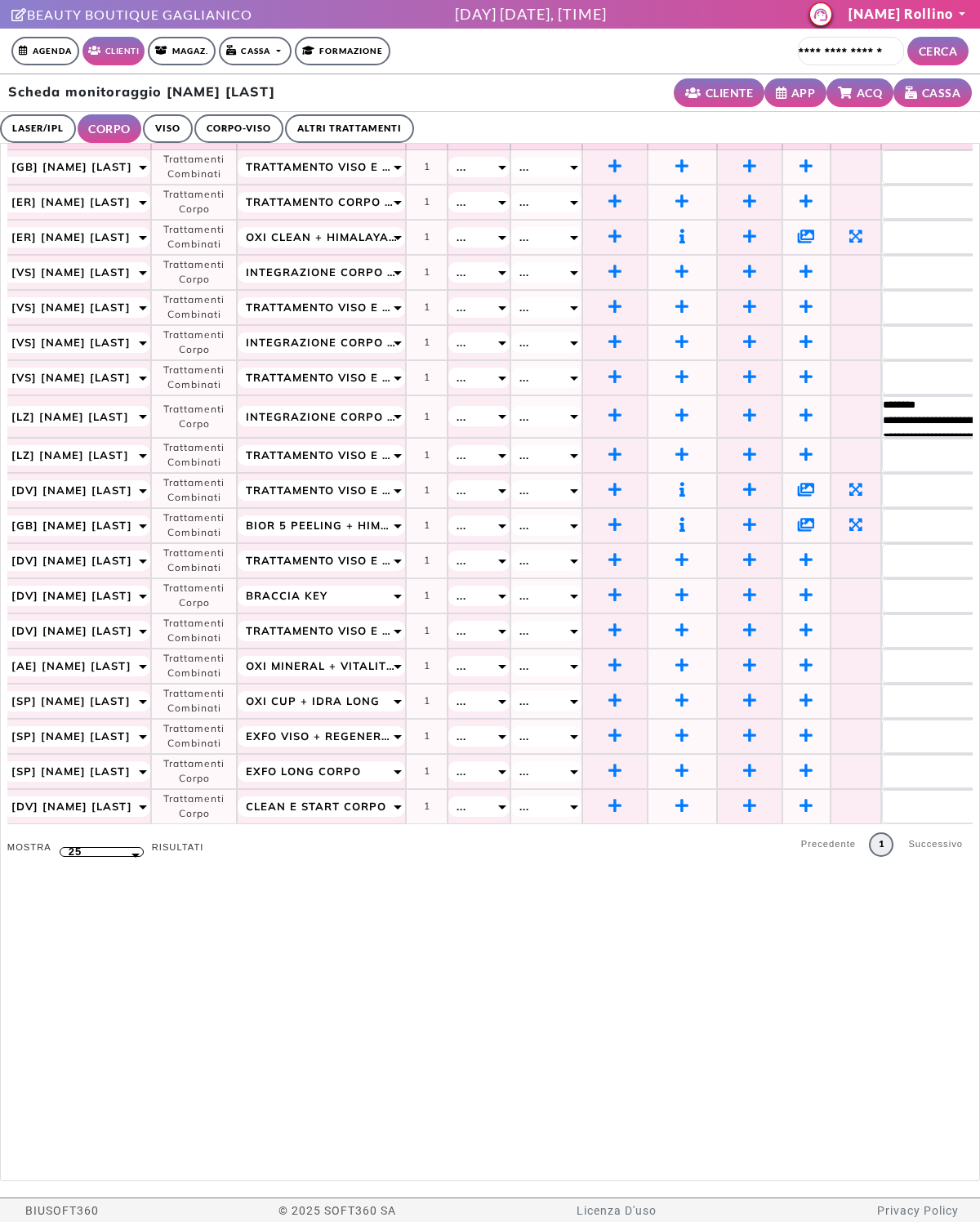 scroll, scrollTop: 0, scrollLeft: 225, axis: horizontal 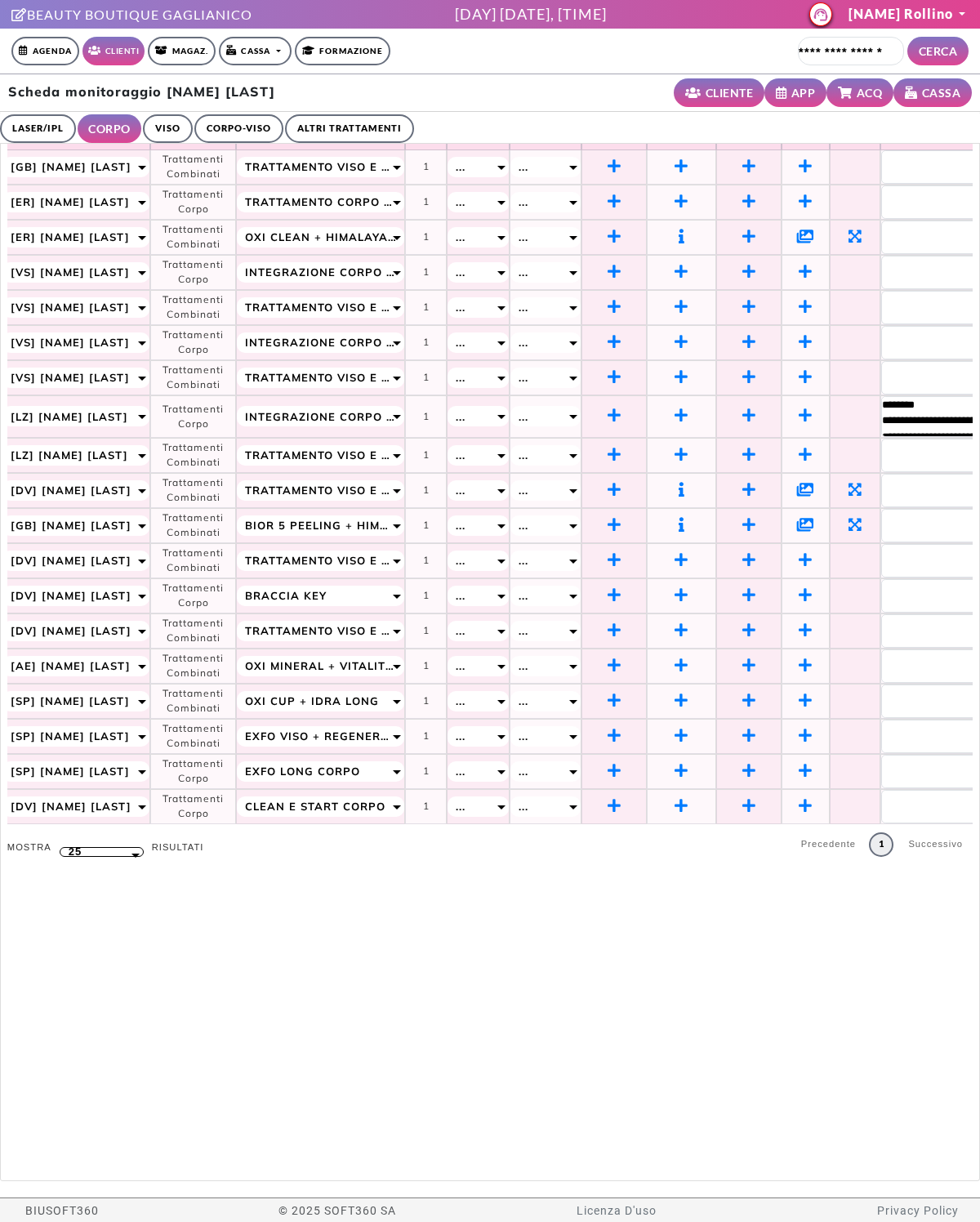 click at bounding box center (0, 0) 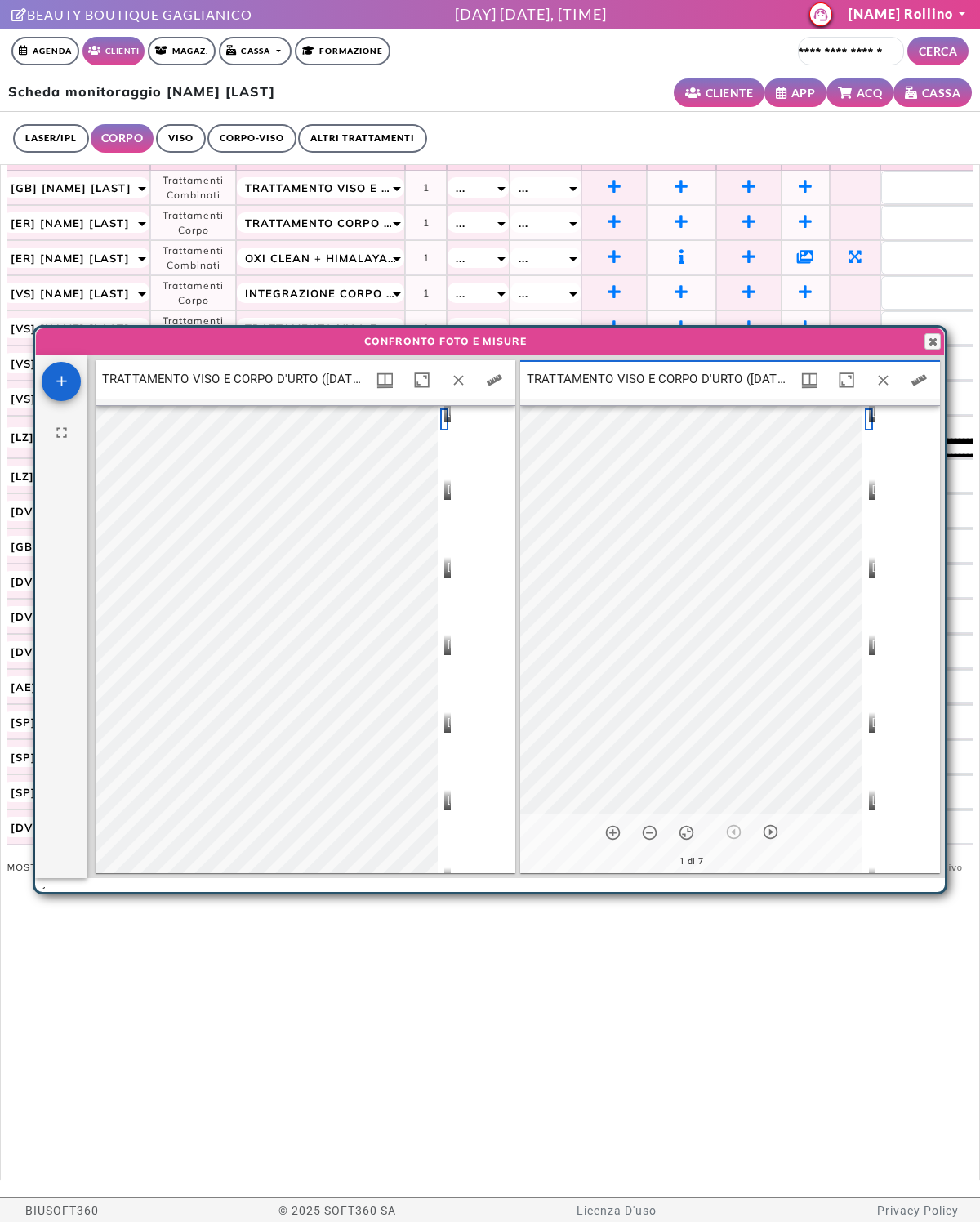 scroll, scrollTop: 13, scrollLeft: 13, axis: both 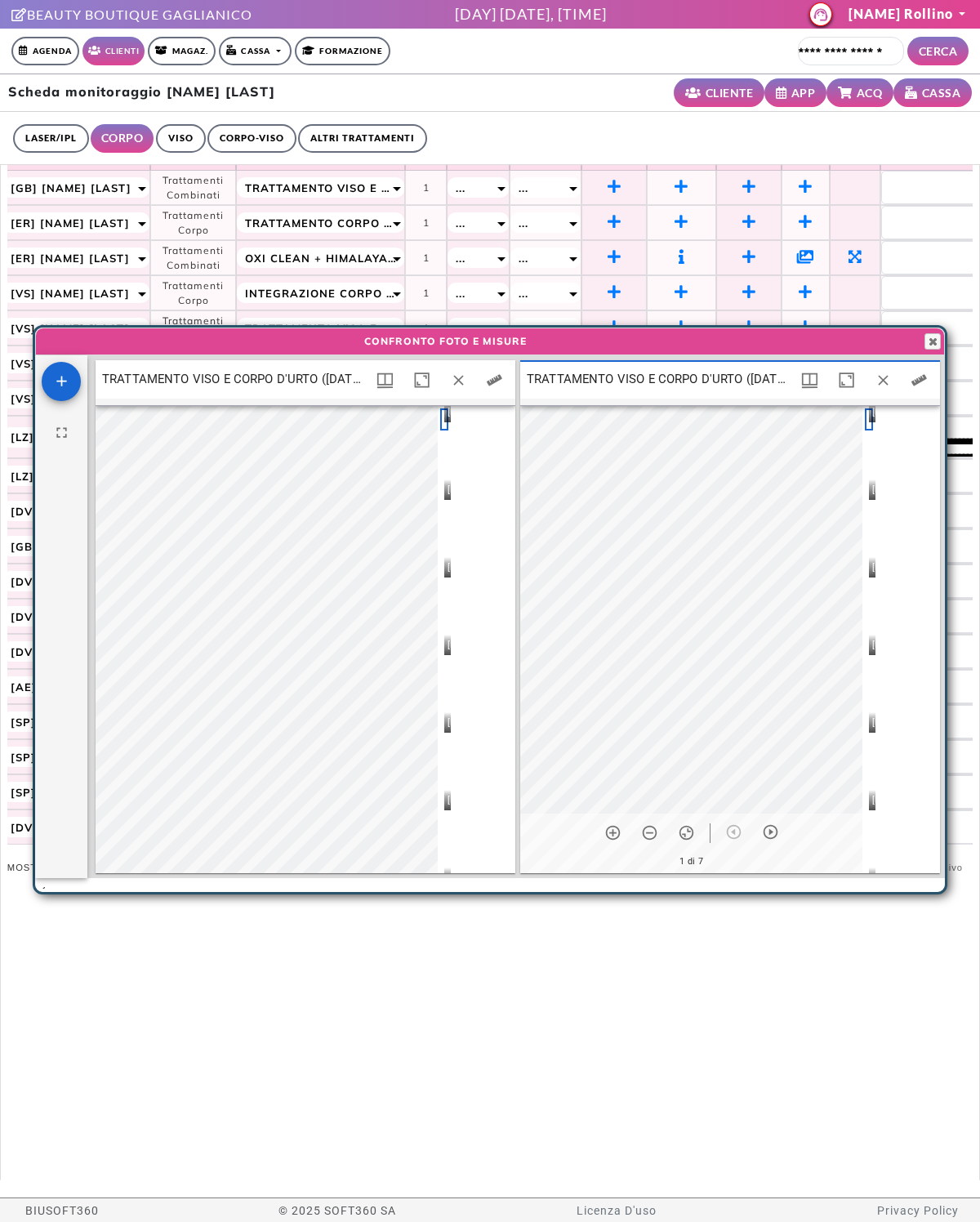 click at bounding box center (883, 380) 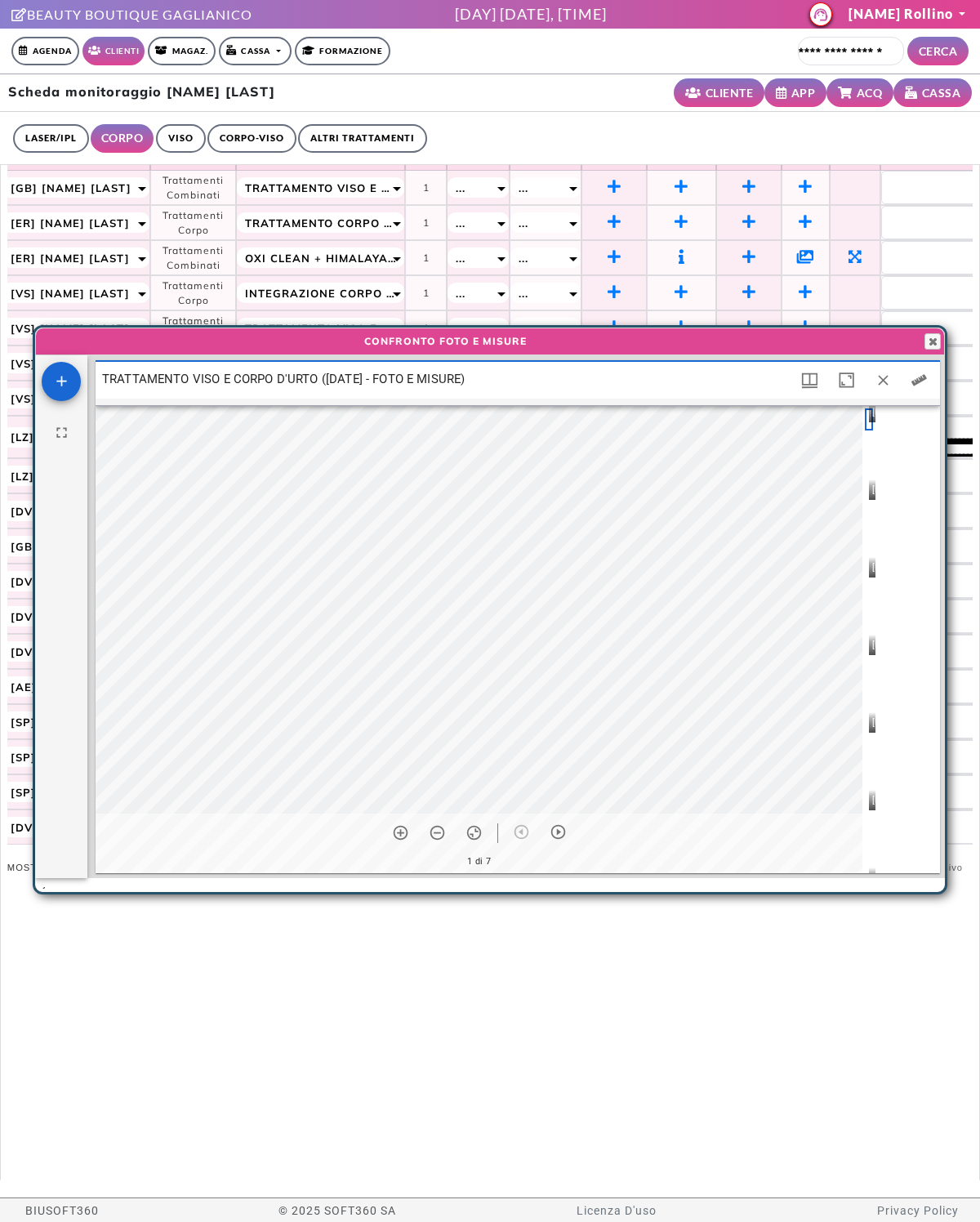 scroll, scrollTop: 8, scrollLeft: 8, axis: both 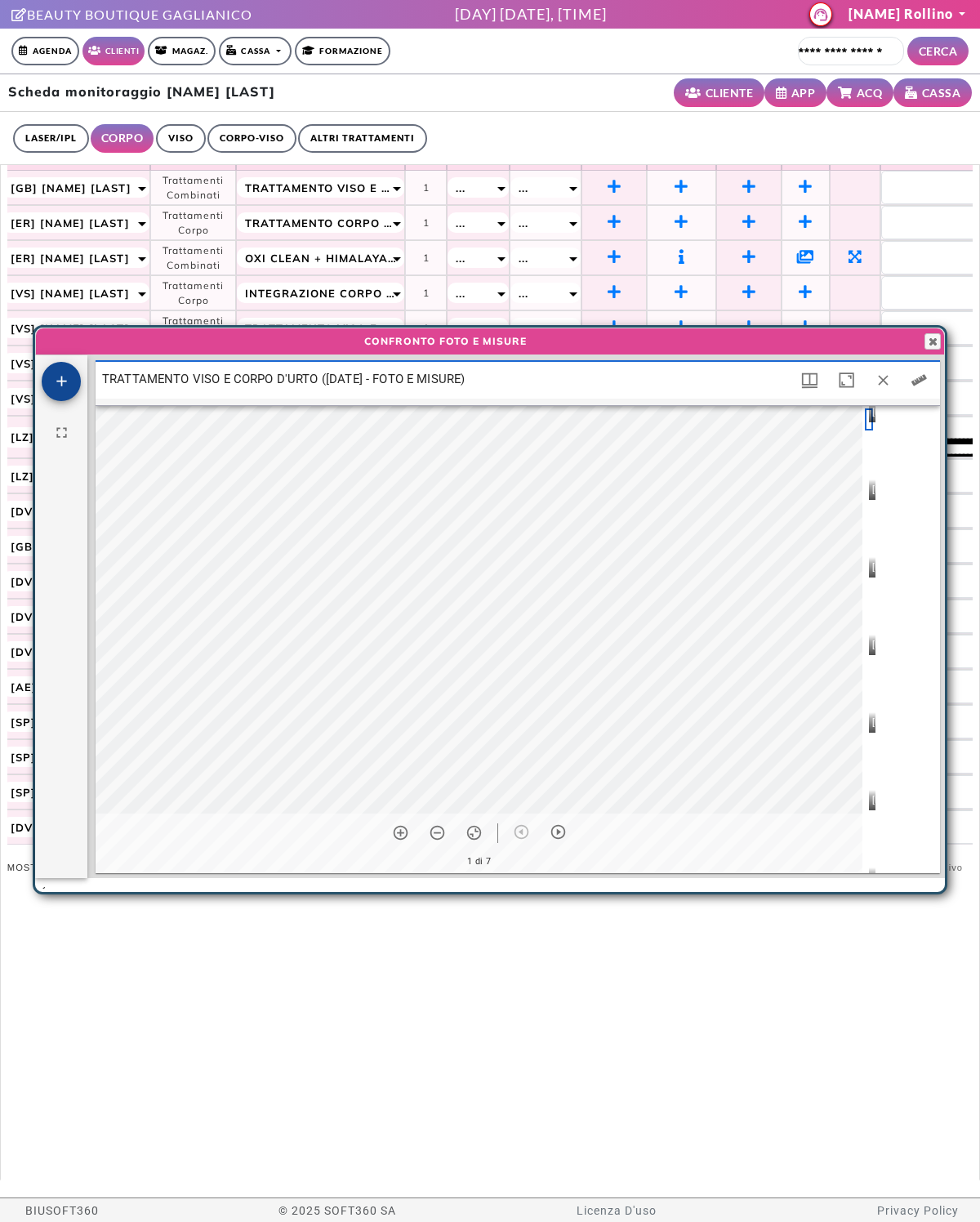 click at bounding box center (61, 381) 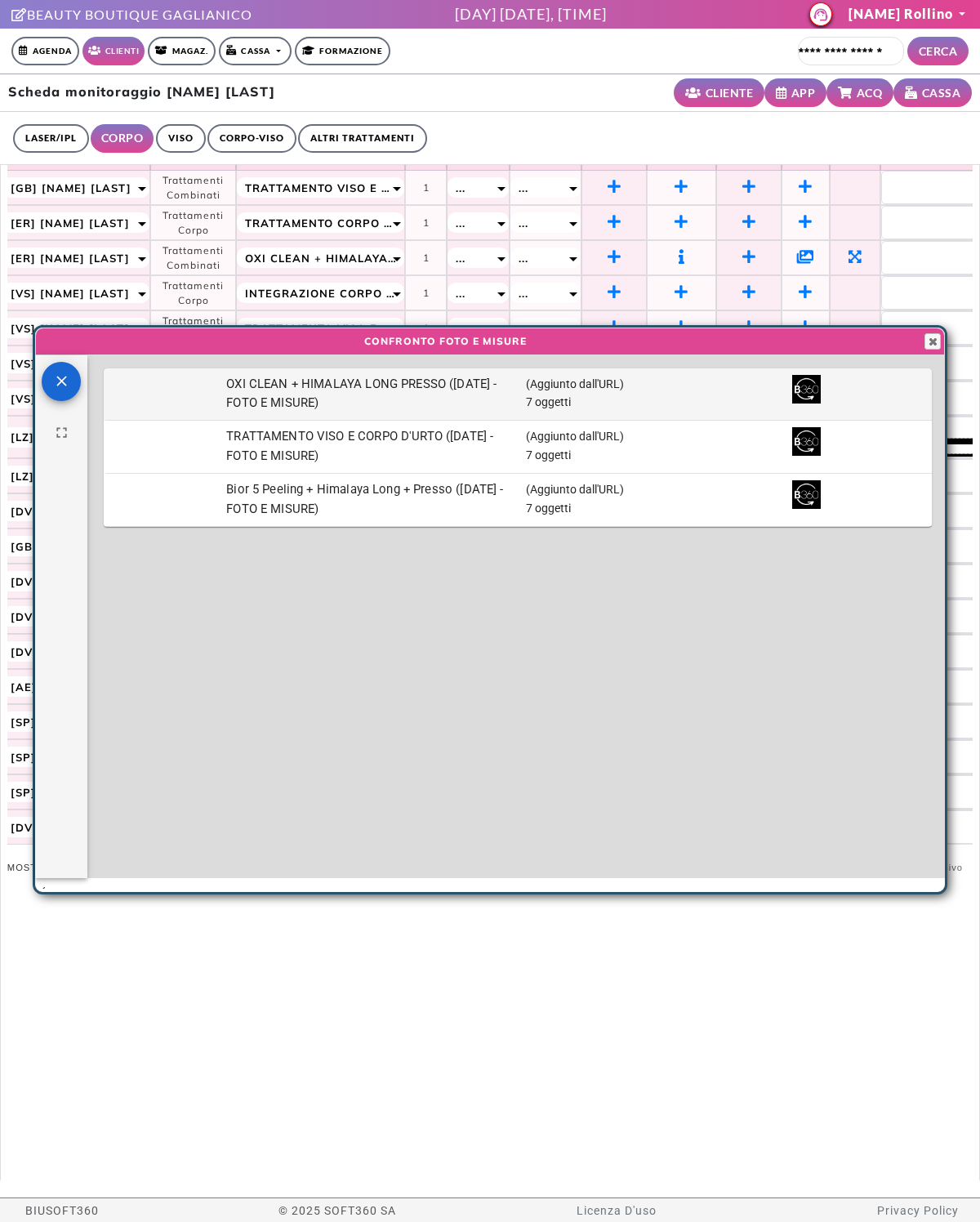 click on "OXI CLEAN + HIMALAYA LONG PRESSO  (24-06-2025 - FOTO E MISURE)" at bounding box center (0, 0) 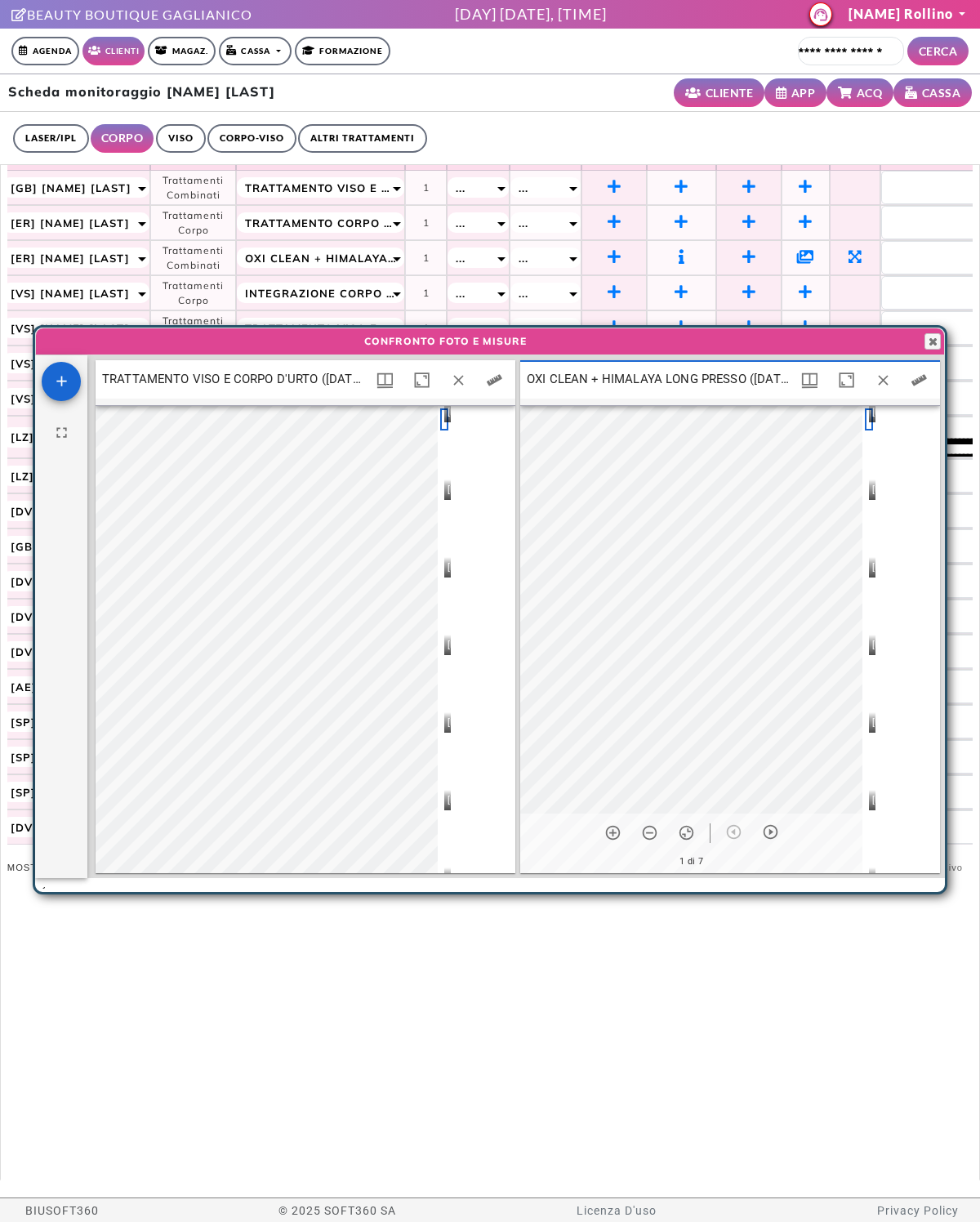 scroll, scrollTop: 8, scrollLeft: 8, axis: both 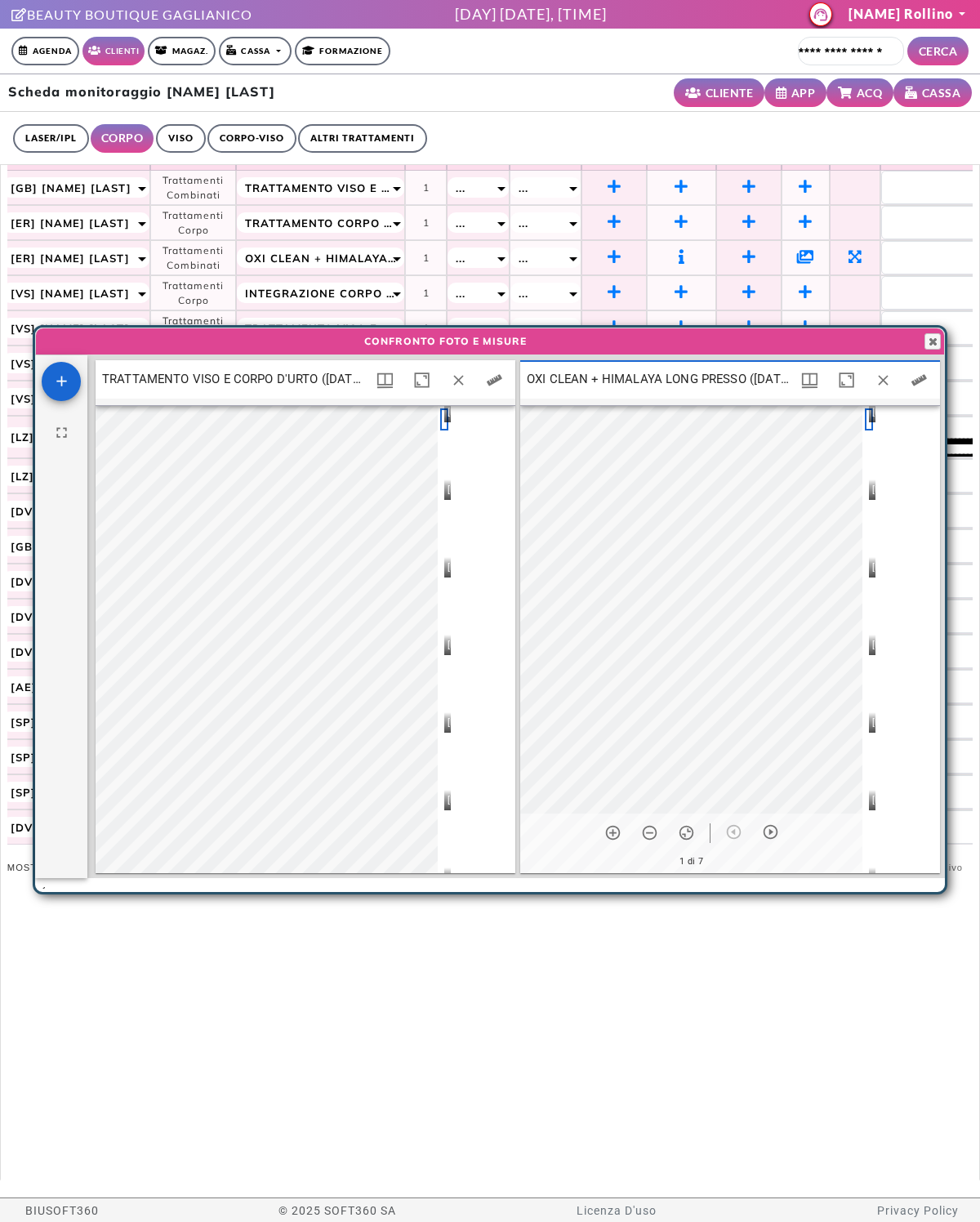 click at bounding box center (919, 380) 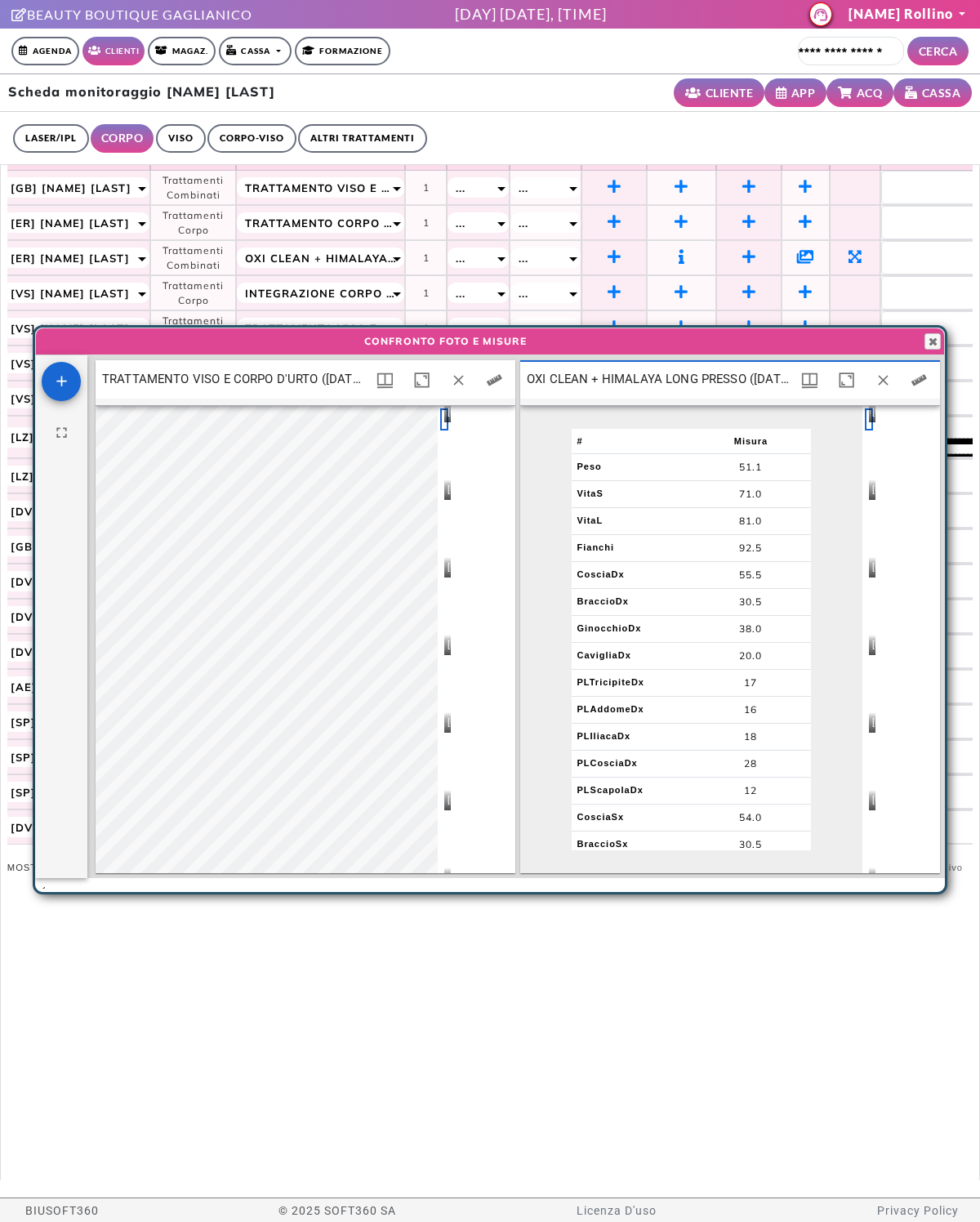 click at bounding box center [494, 380] 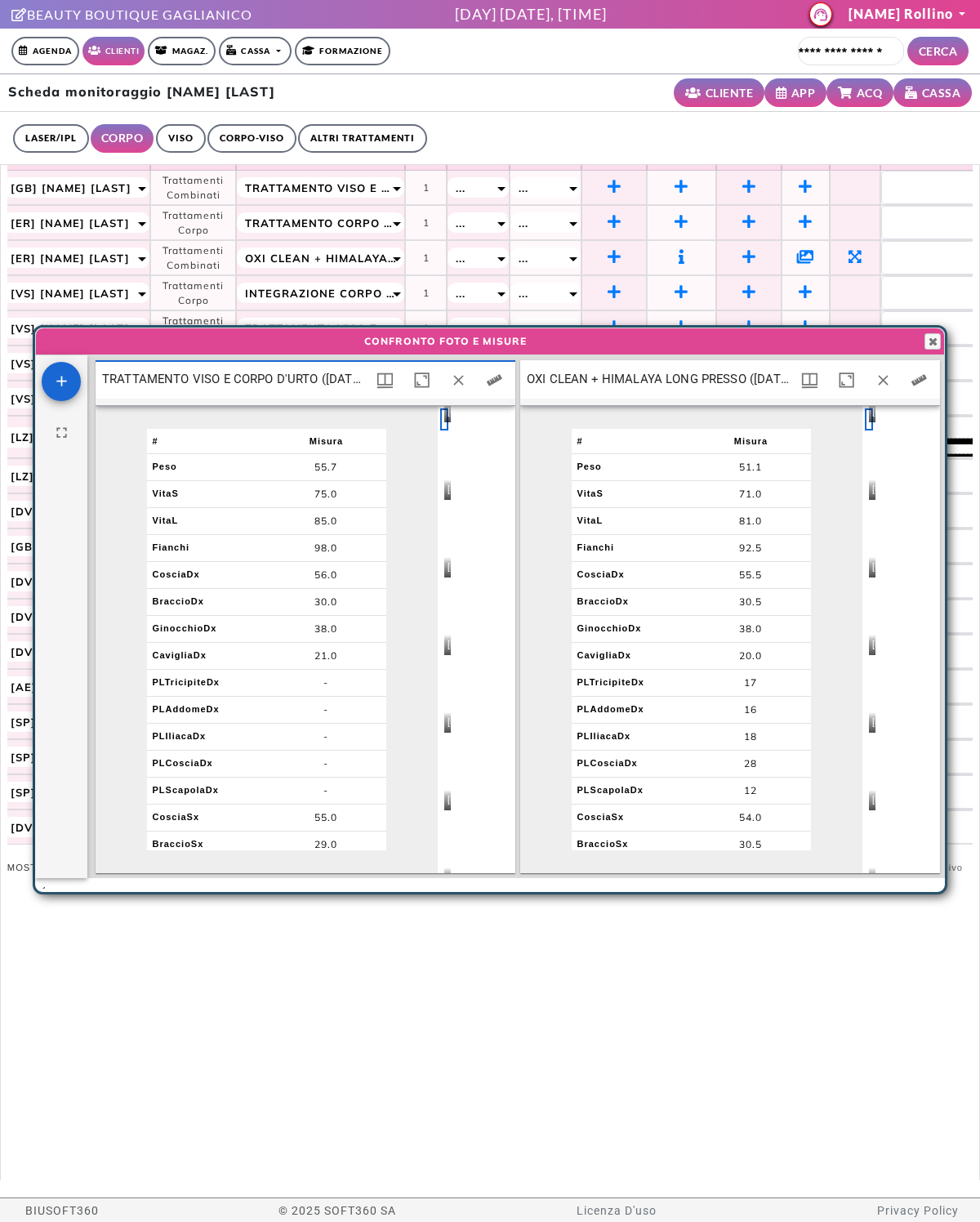 scroll, scrollTop: 8, scrollLeft: 8, axis: both 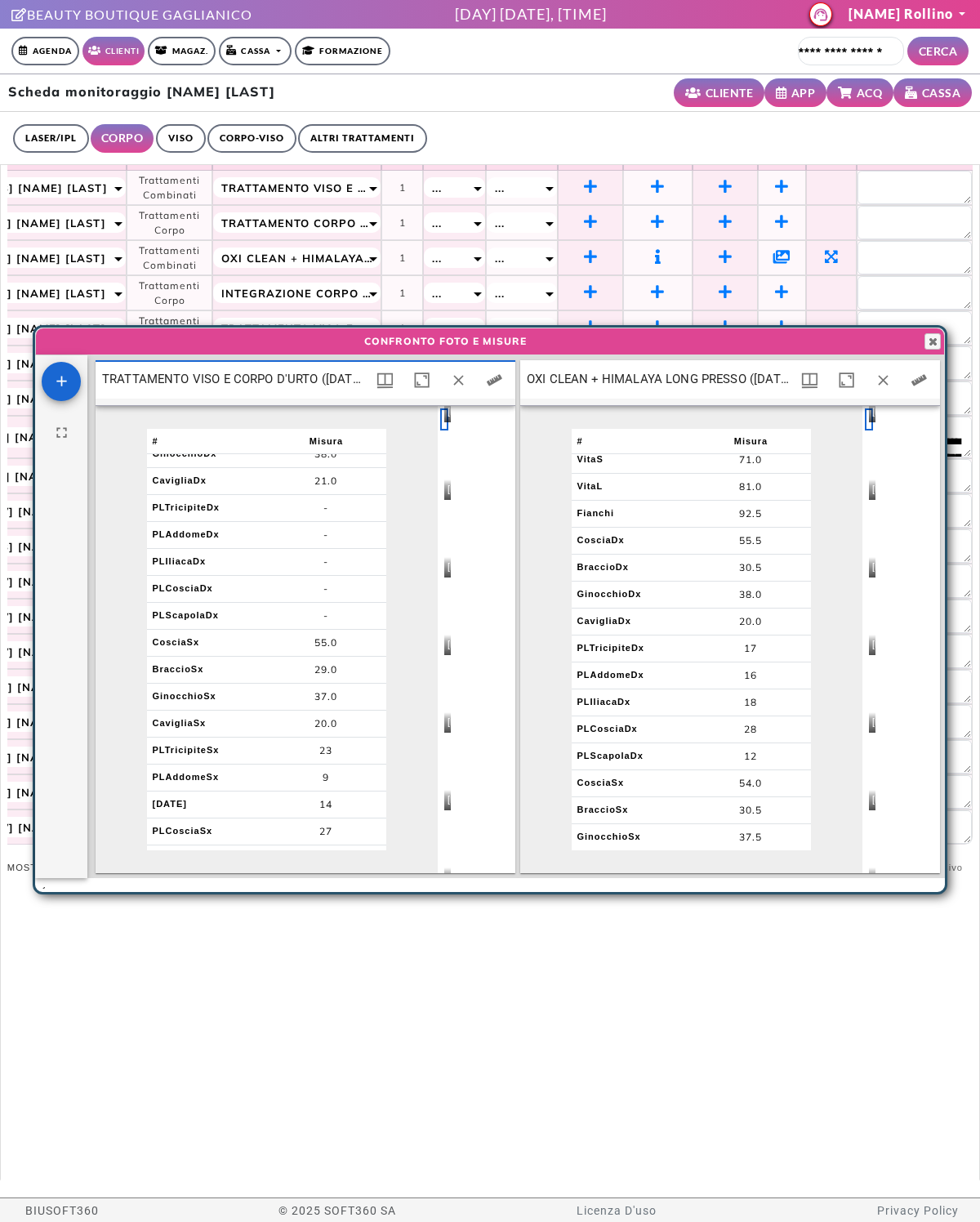 click at bounding box center [444, 653] 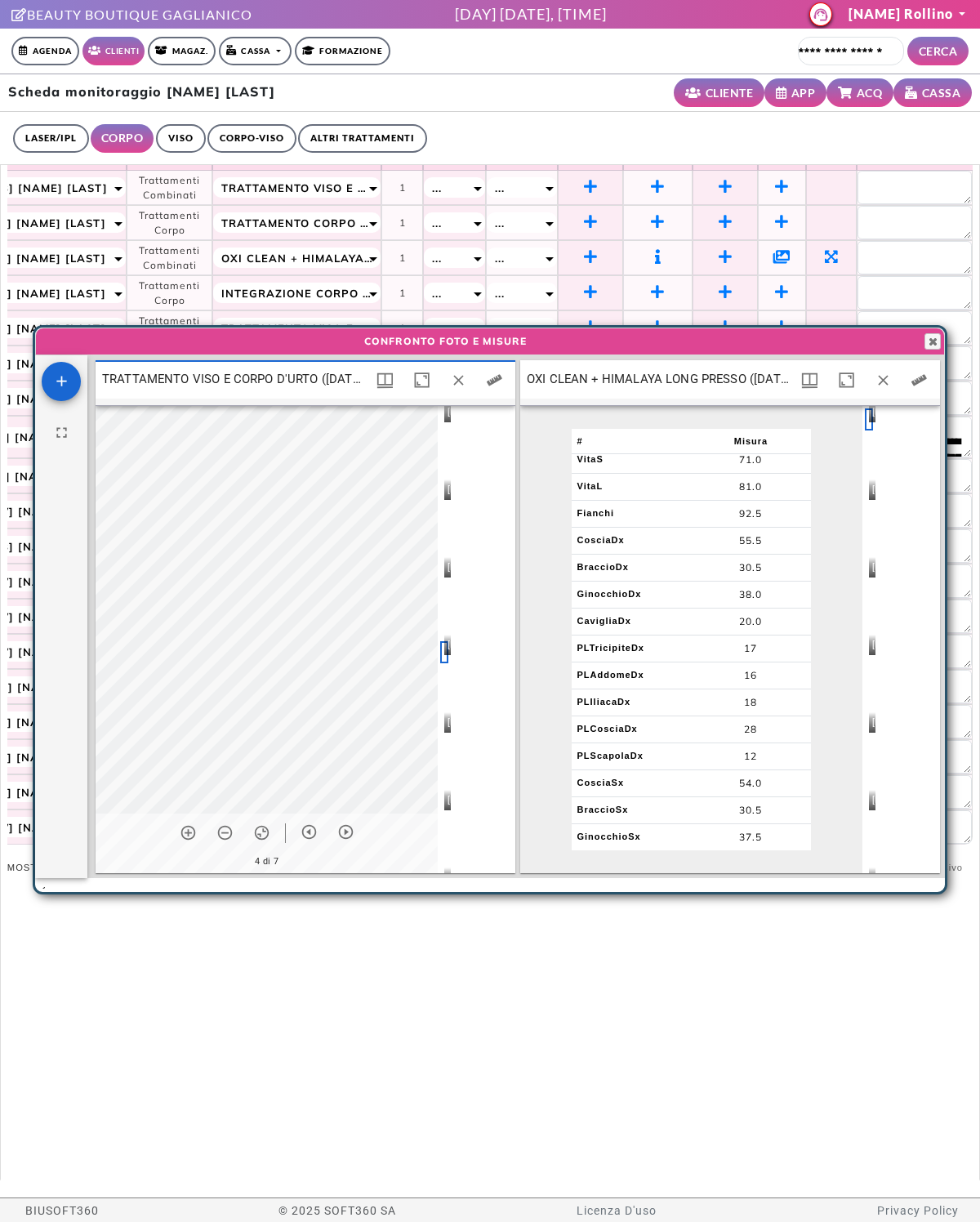 scroll, scrollTop: 38, scrollLeft: 0, axis: vertical 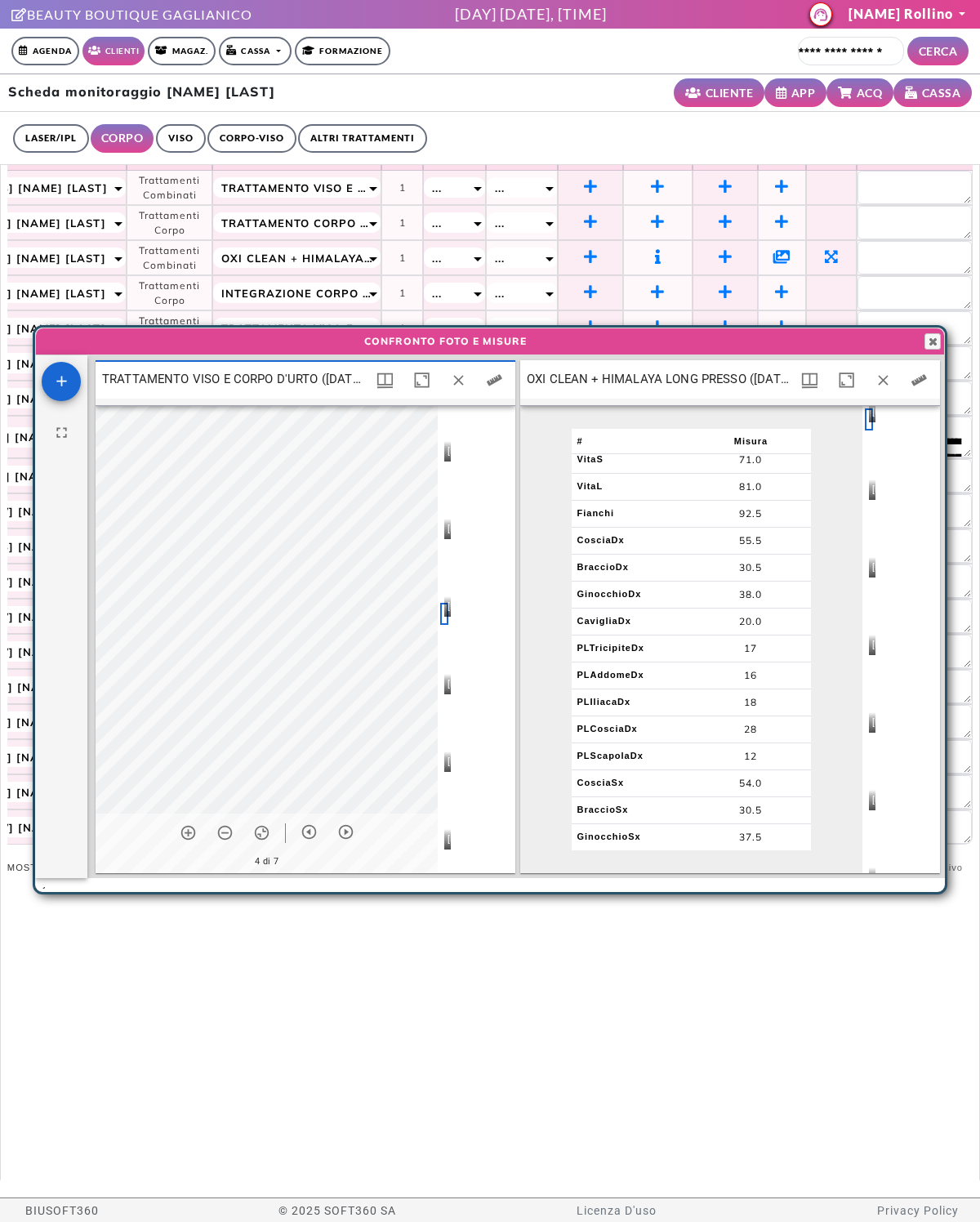 click at bounding box center (869, 653) 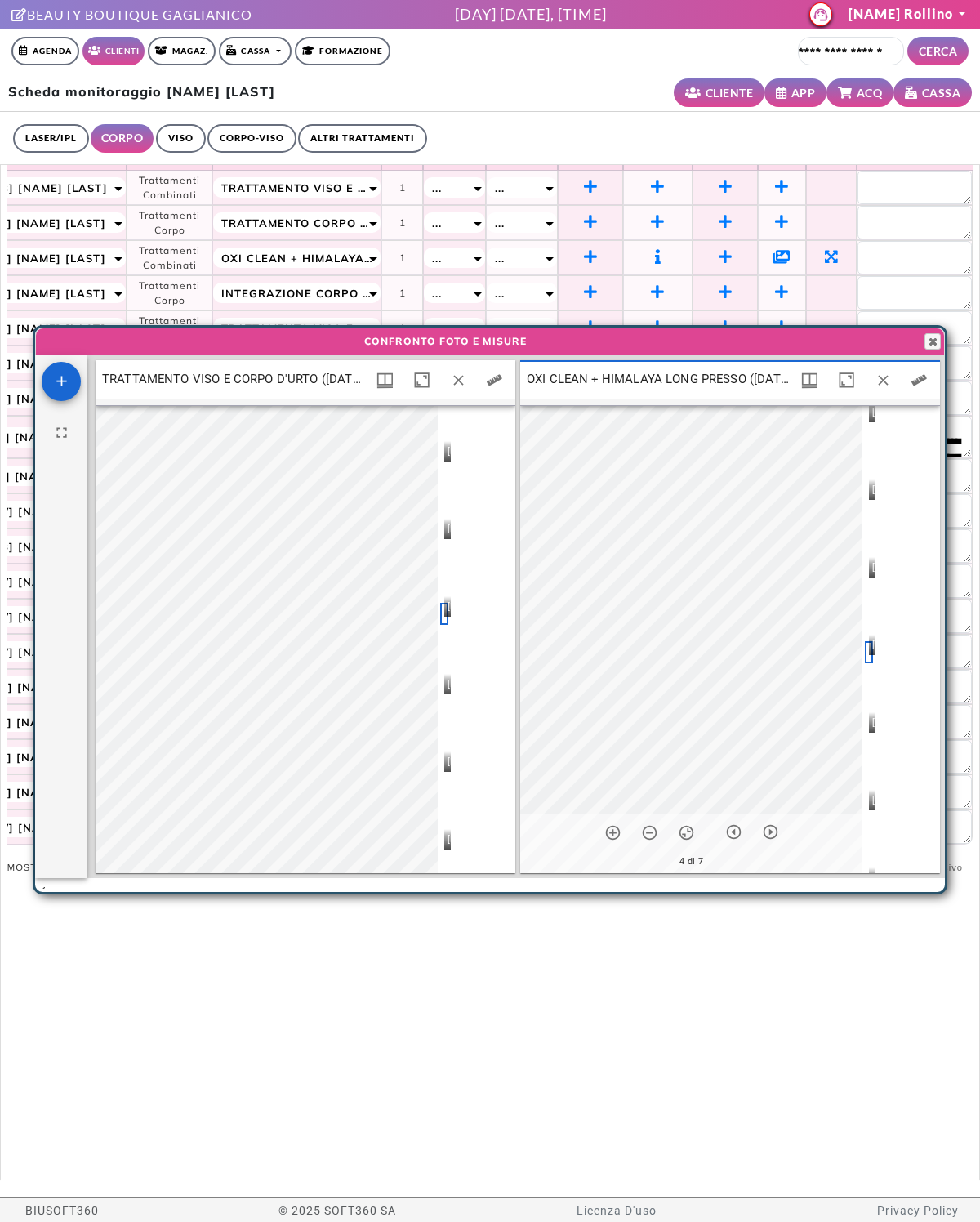 scroll, scrollTop: 38, scrollLeft: 0, axis: vertical 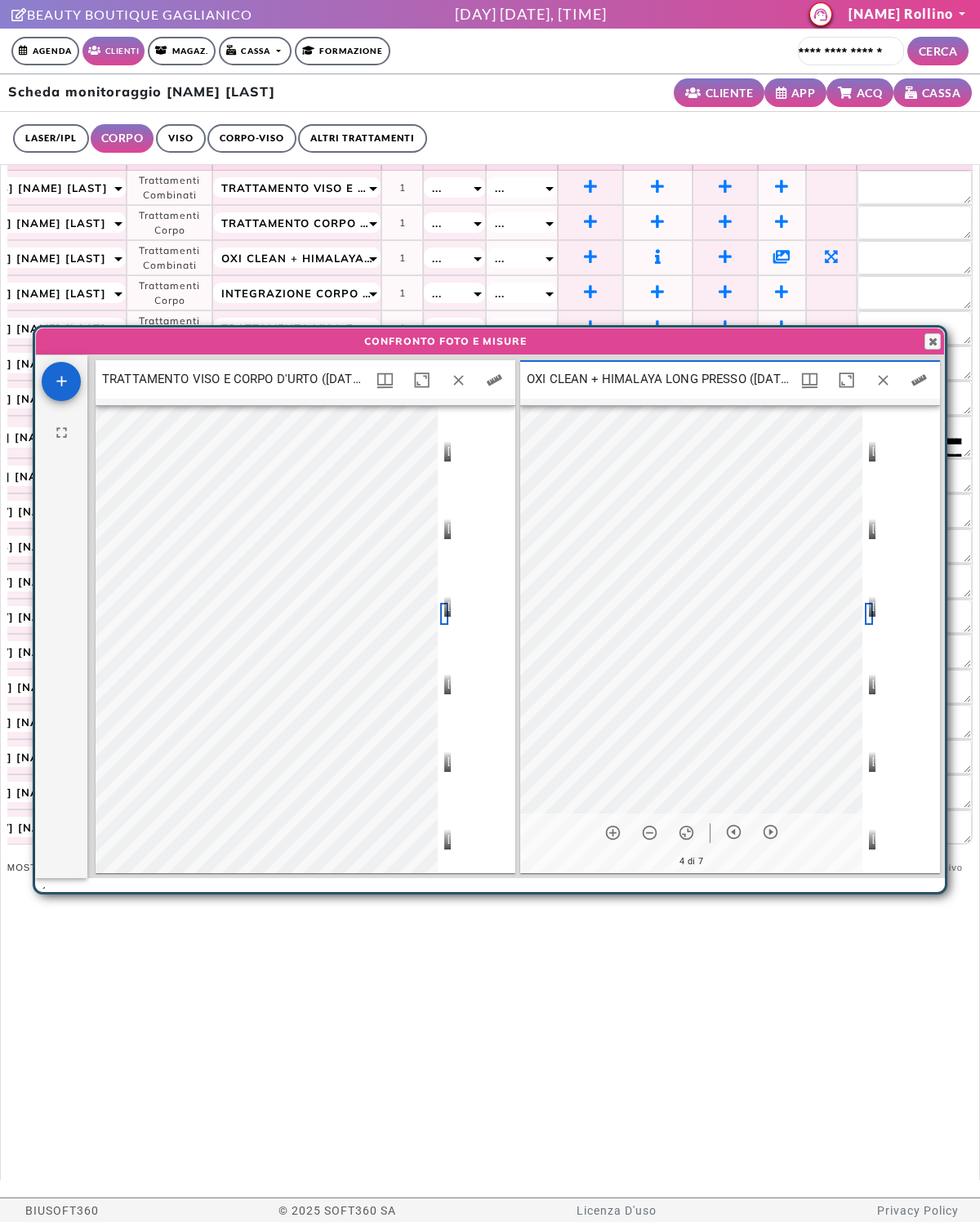 click at bounding box center (444, 692) 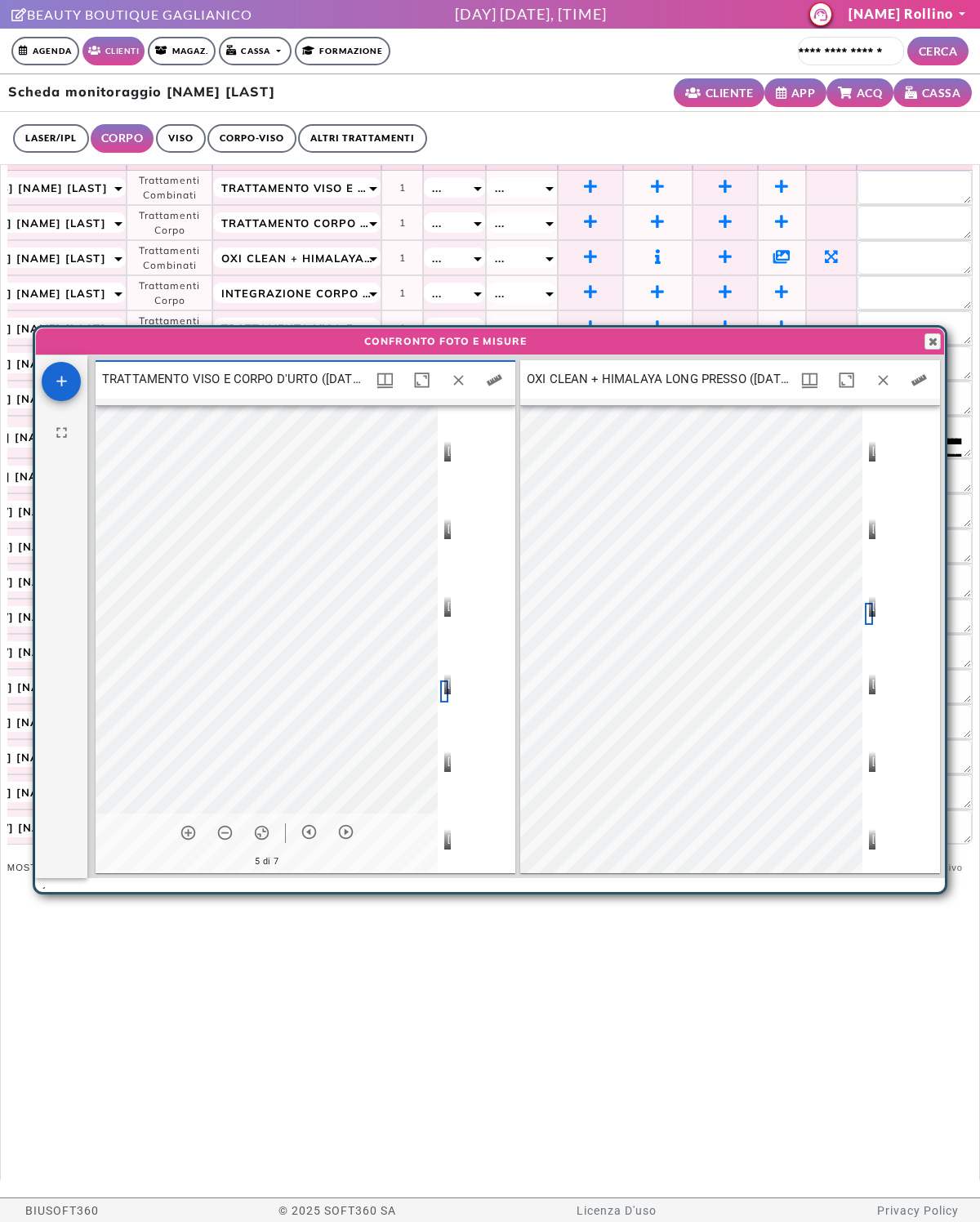 scroll, scrollTop: 8, scrollLeft: 8, axis: both 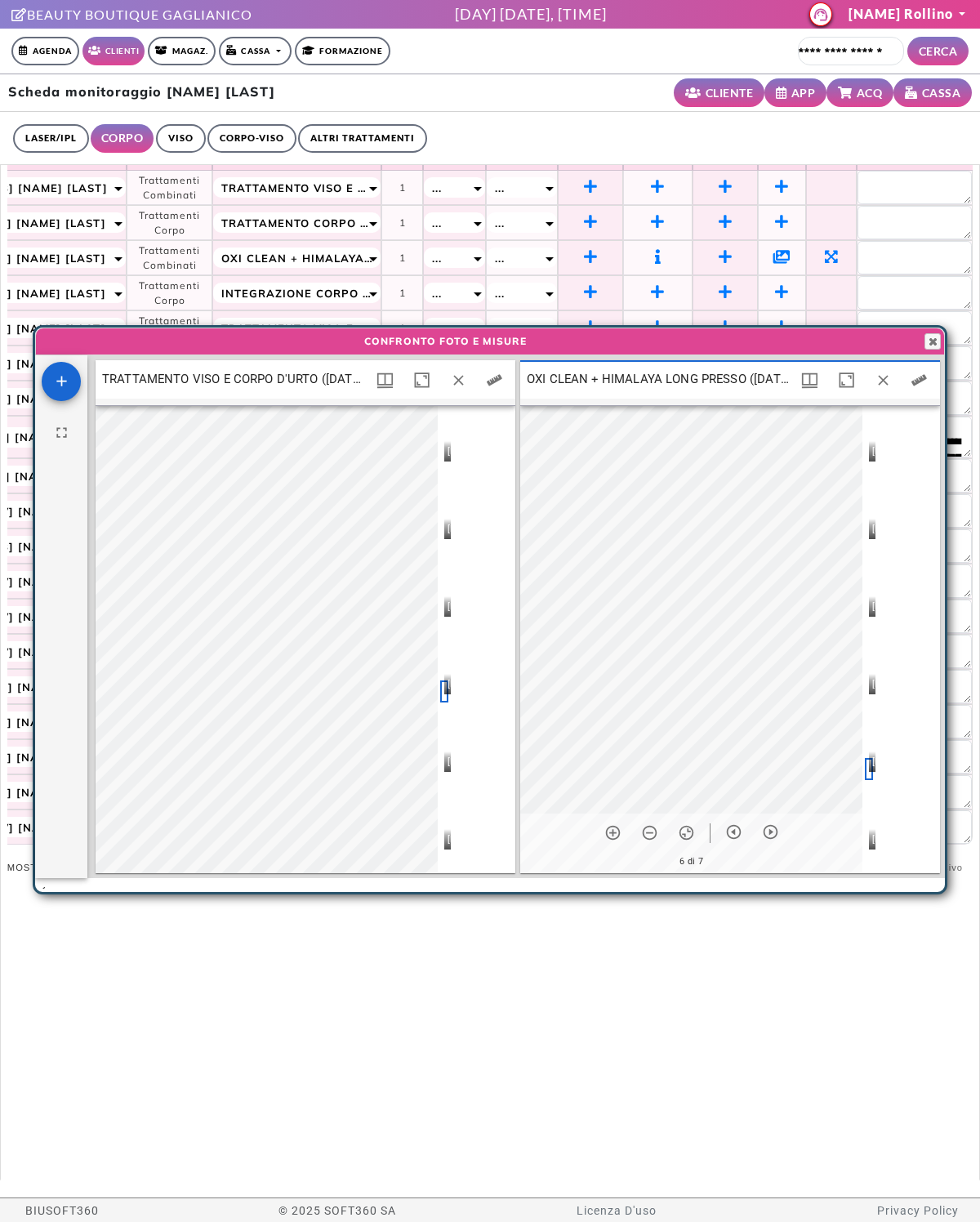 click at bounding box center (444, 614) 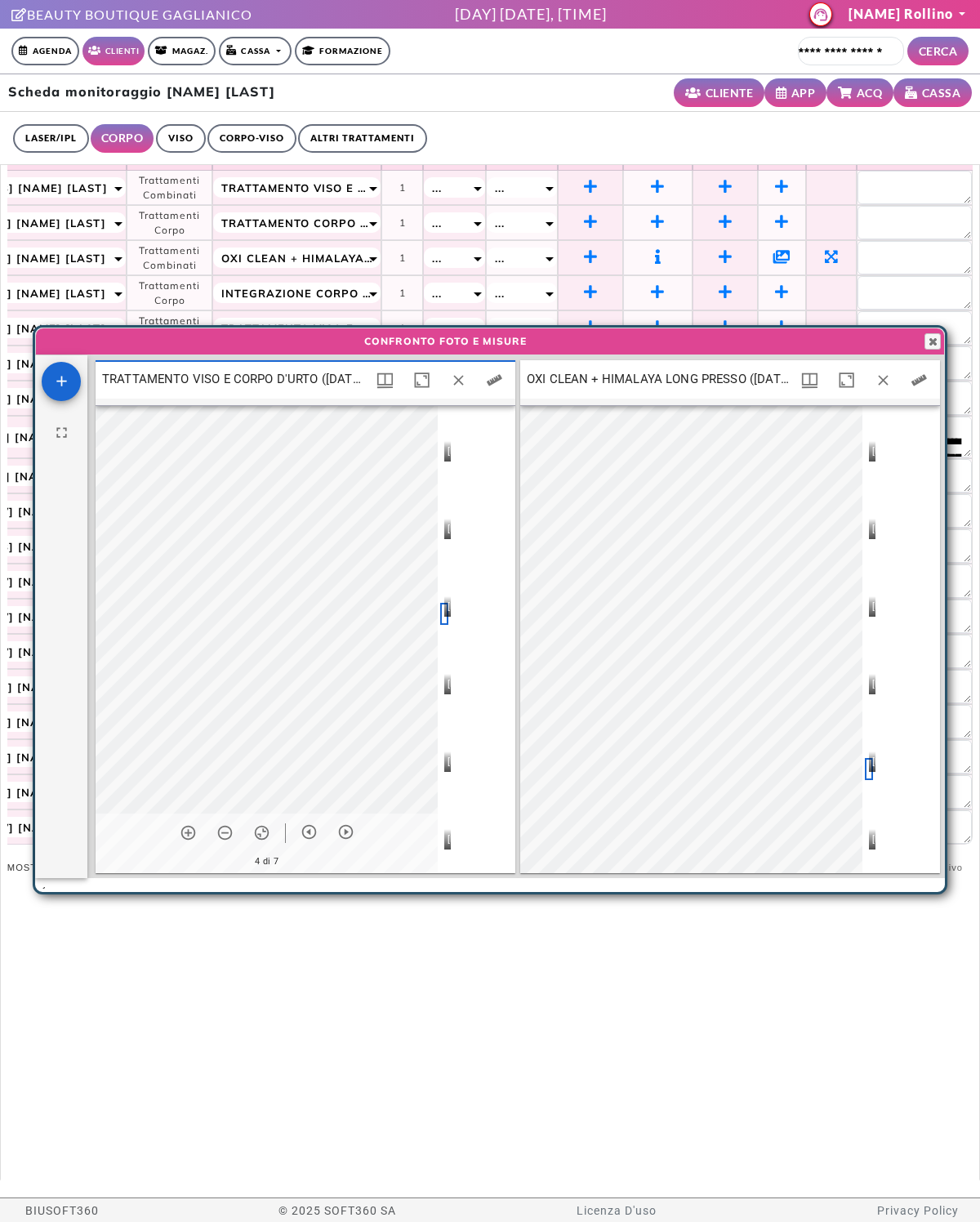 scroll, scrollTop: 8, scrollLeft: 8, axis: both 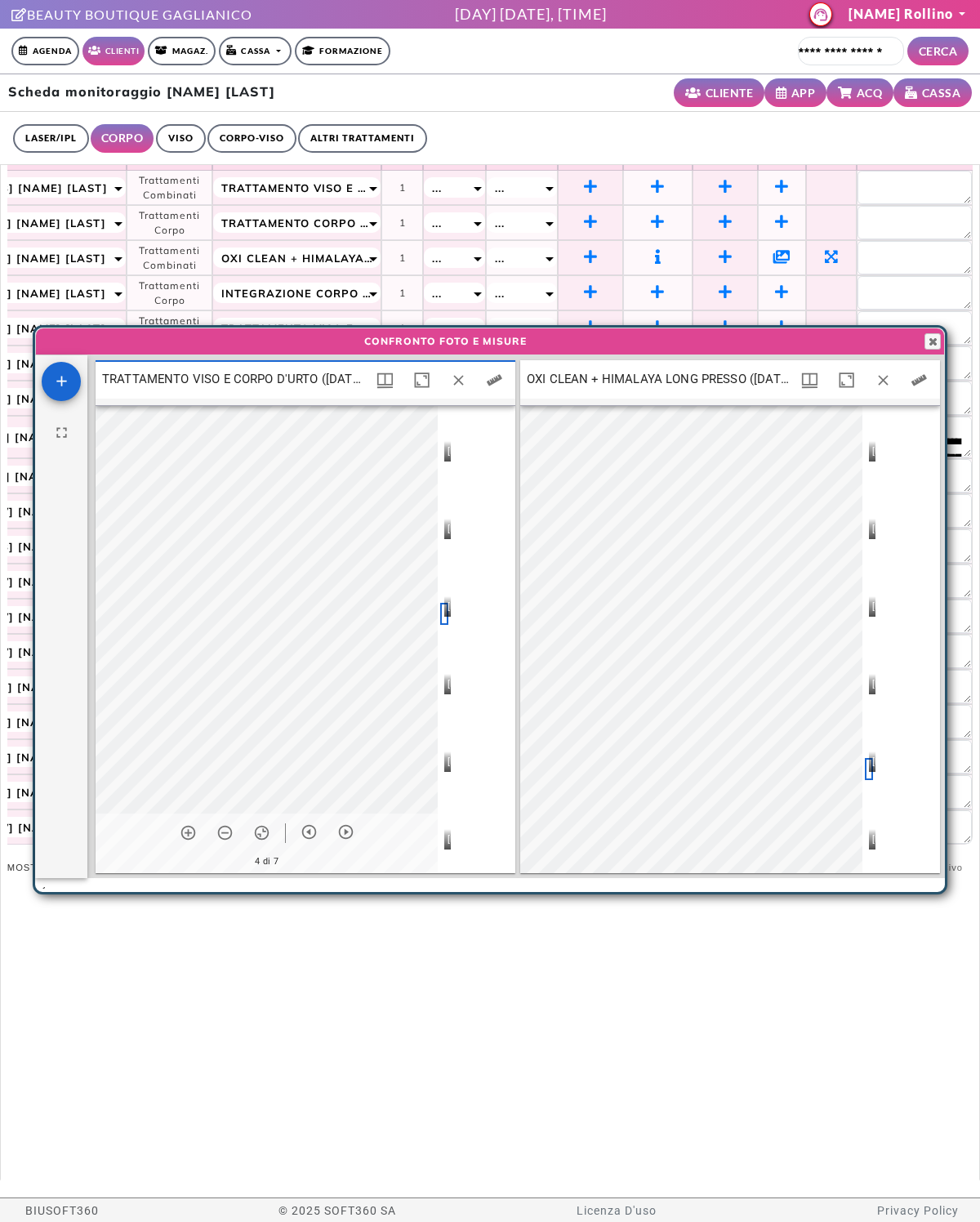 click at bounding box center [869, 614] 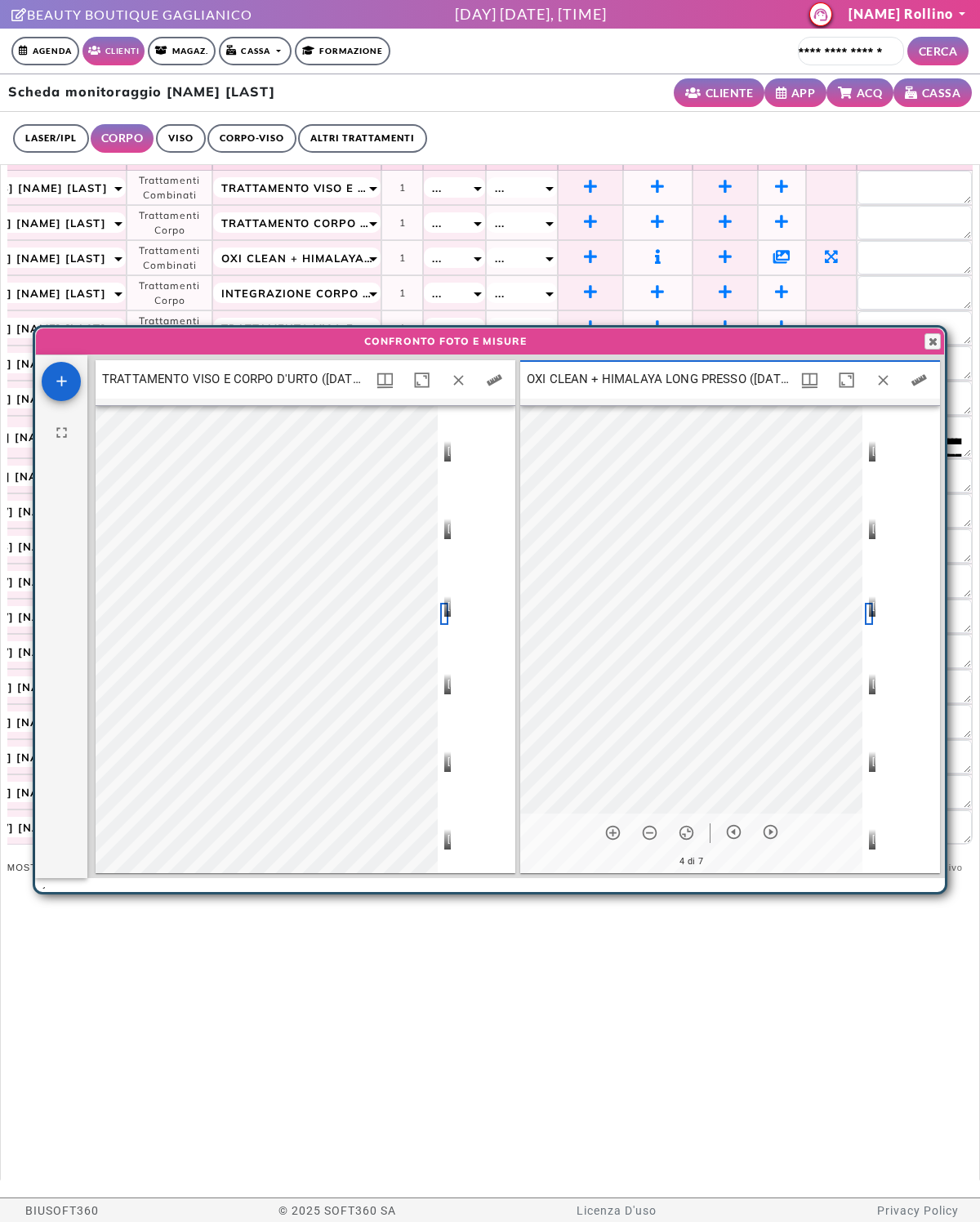 scroll, scrollTop: 8, scrollLeft: 8, axis: both 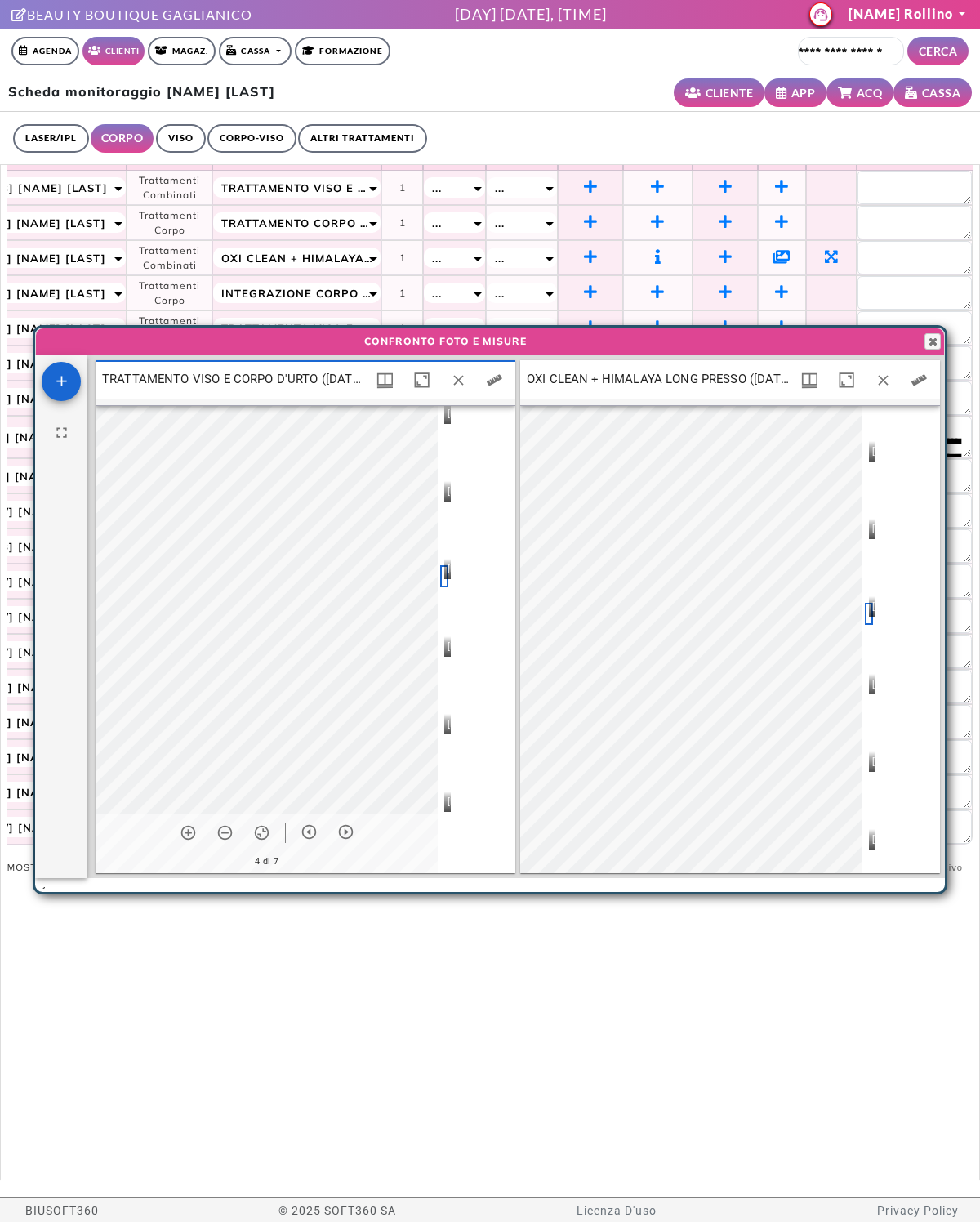 click at bounding box center (444, 809) 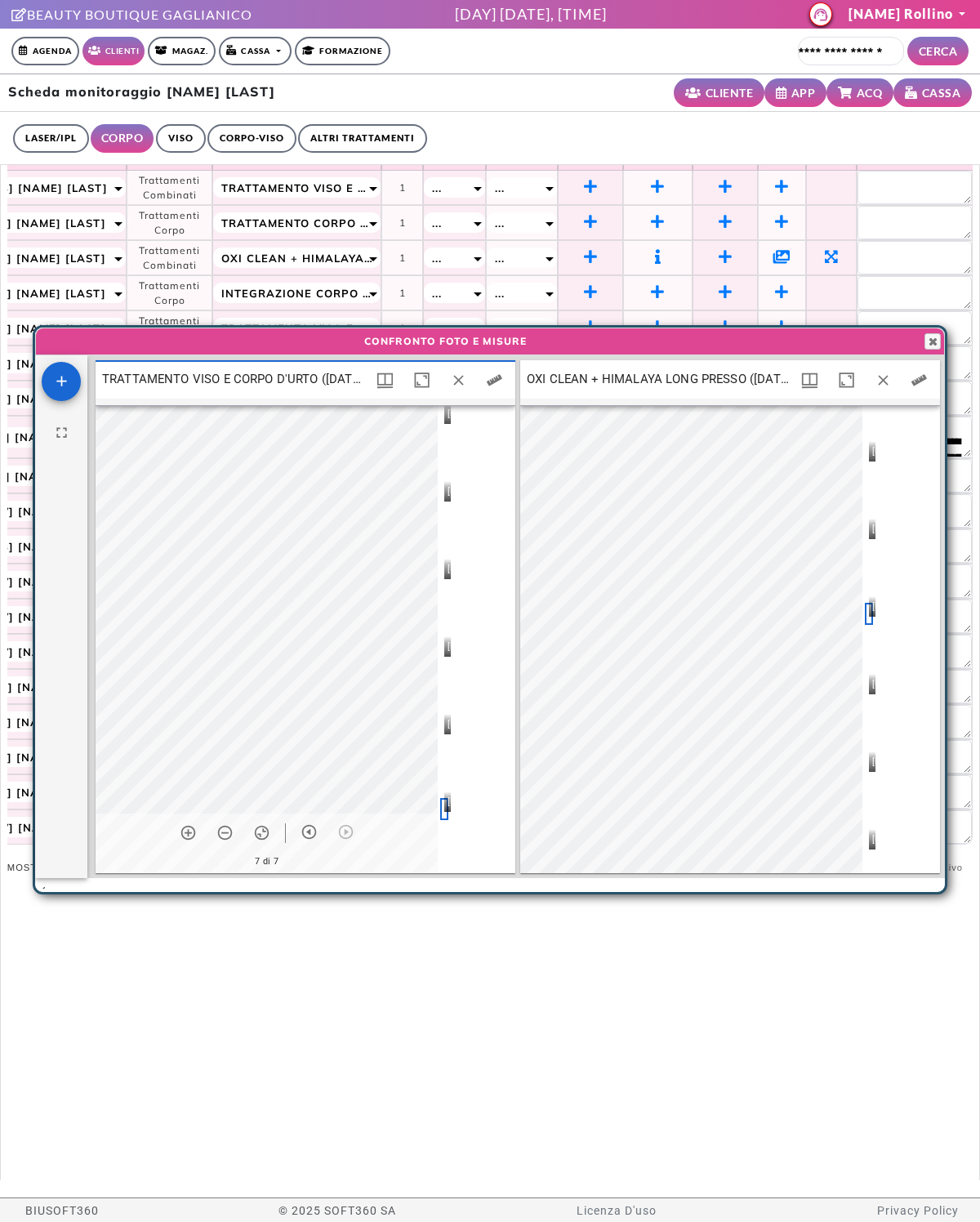 scroll, scrollTop: 76, scrollLeft: 0, axis: vertical 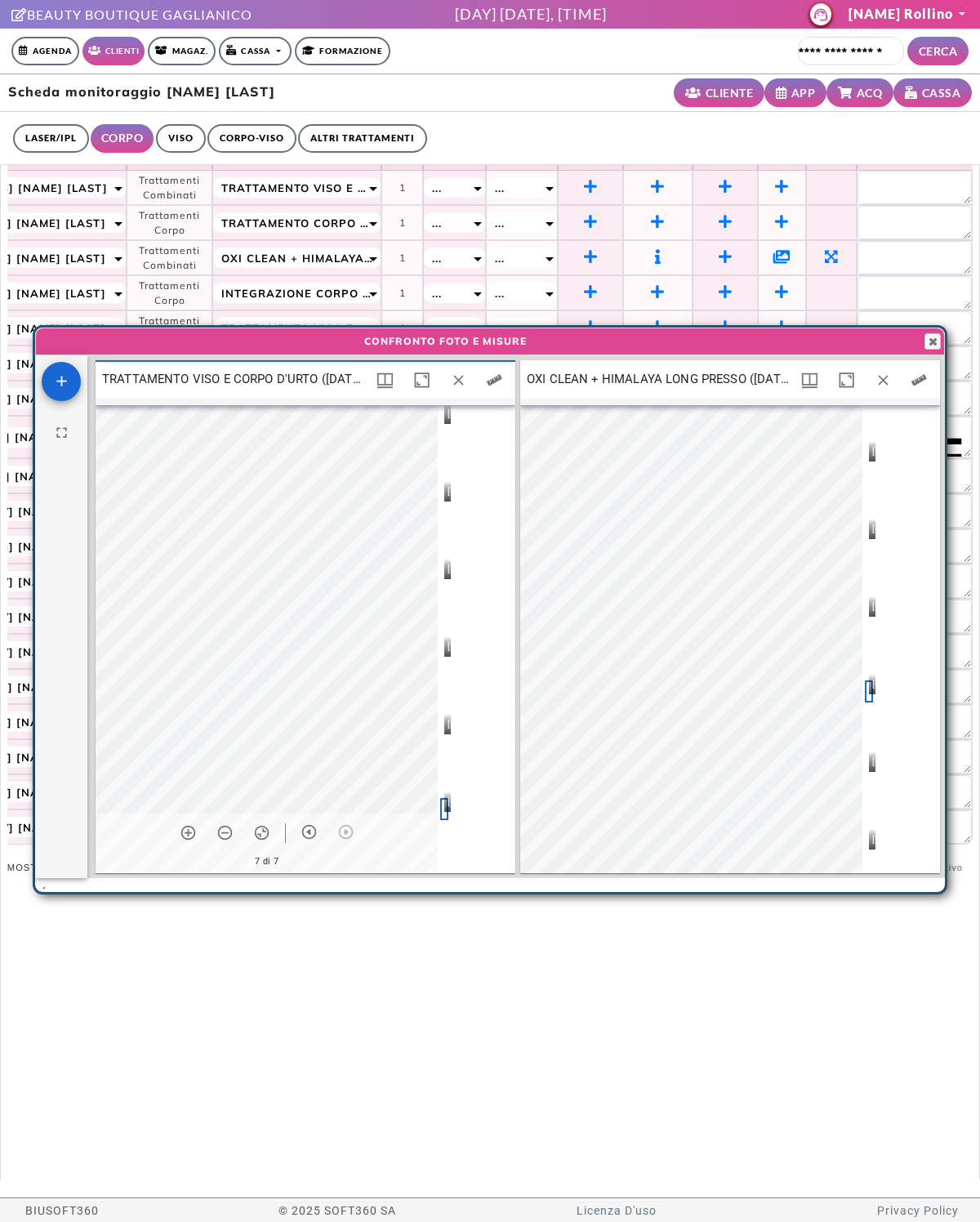 click on "BIUSOFT360
© 2025  SOFT360 SA
Licenza D'uso
Privacy Policy" at bounding box center [498, 1211] 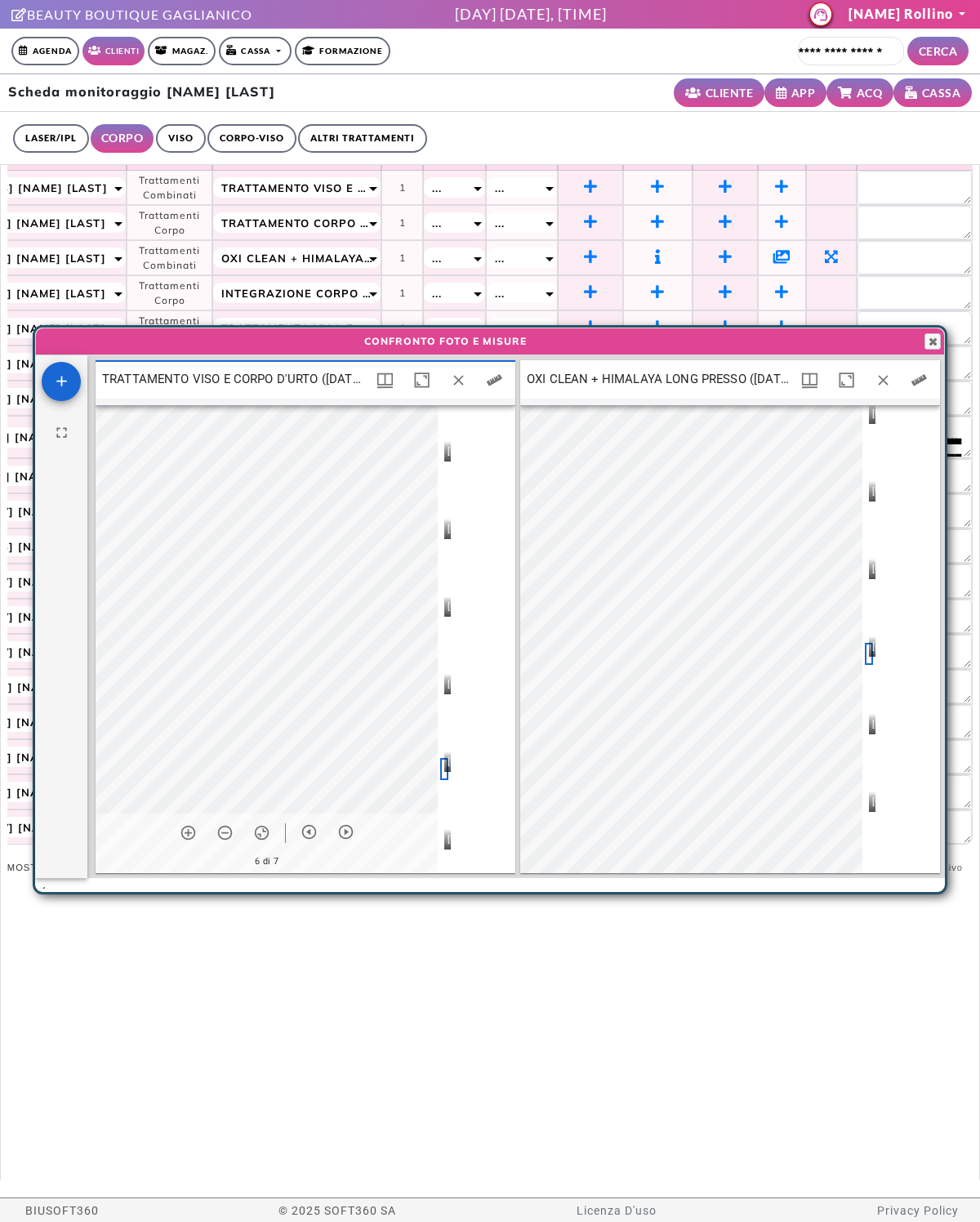 scroll, scrollTop: 76, scrollLeft: 0, axis: vertical 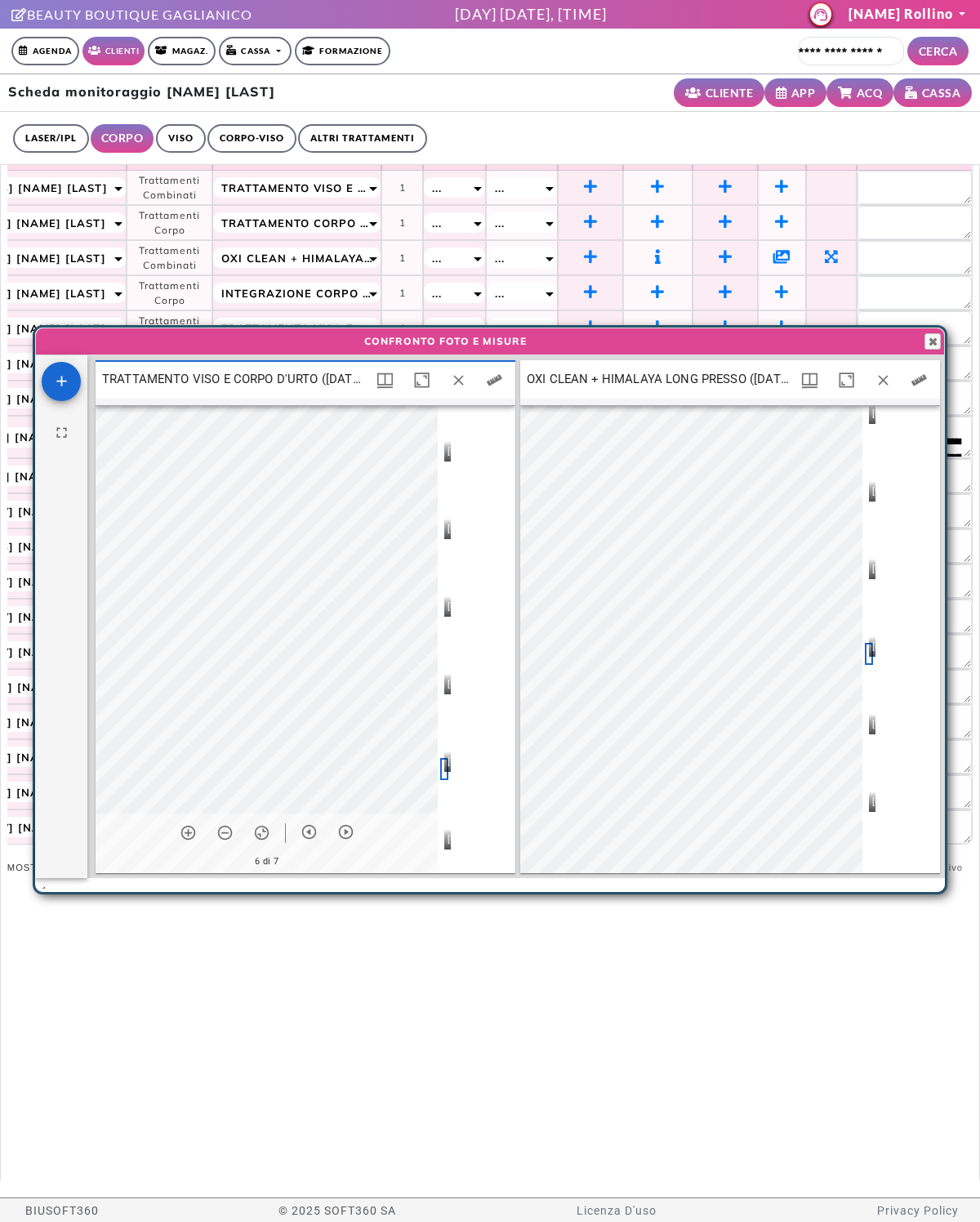 click at bounding box center (869, 809) 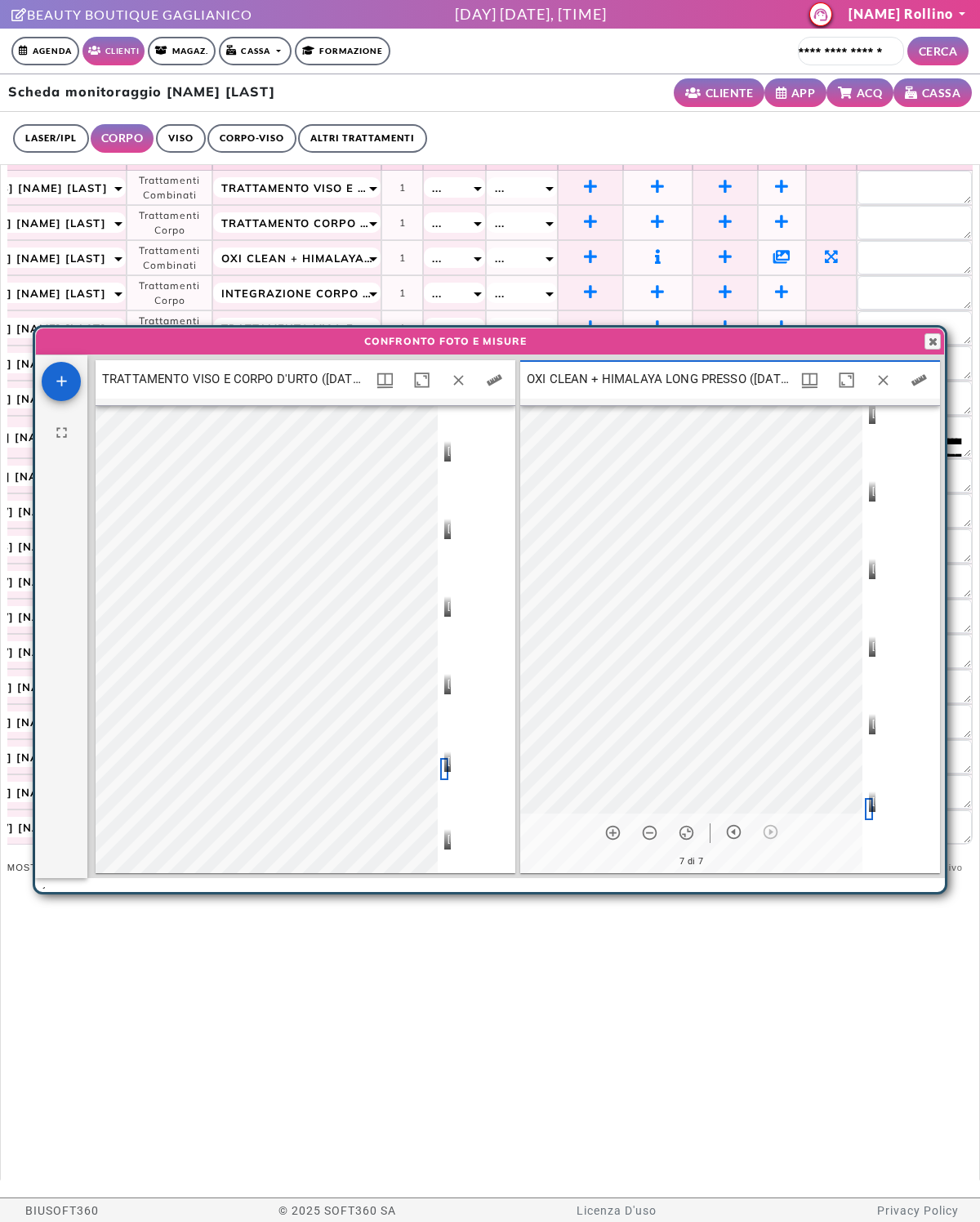 scroll, scrollTop: 8, scrollLeft: 8, axis: both 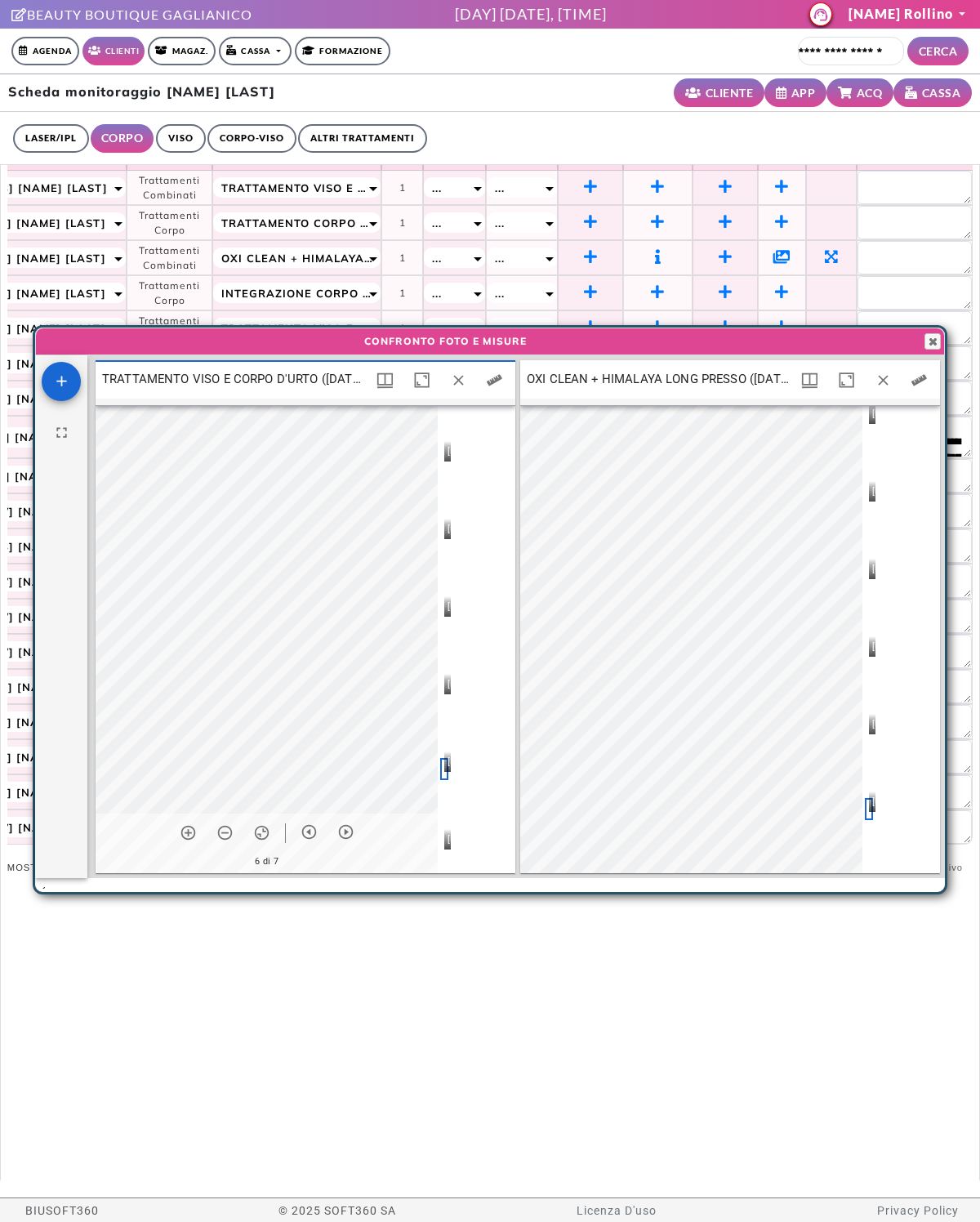 click at bounding box center (444, 692) 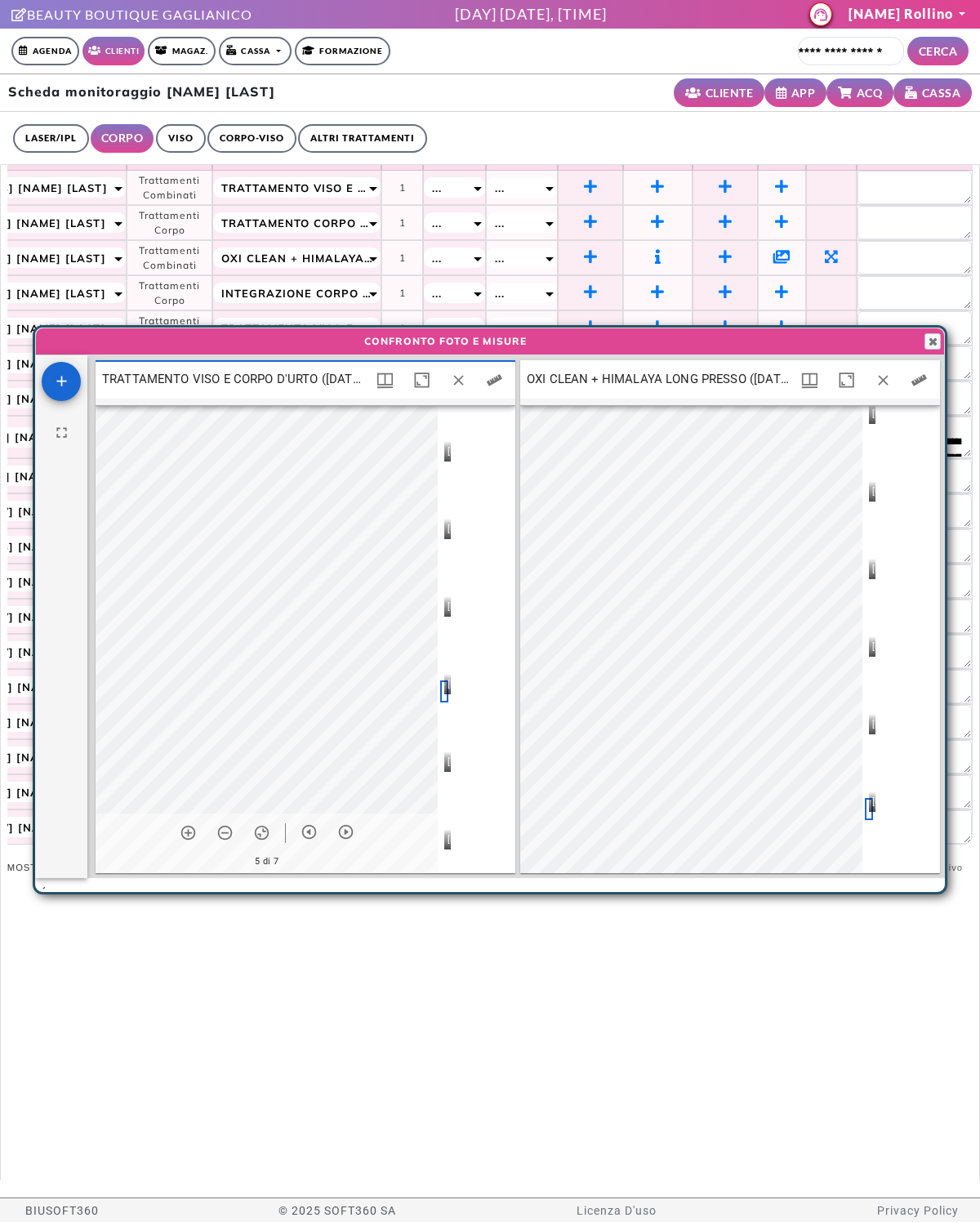 click at bounding box center [869, 732] 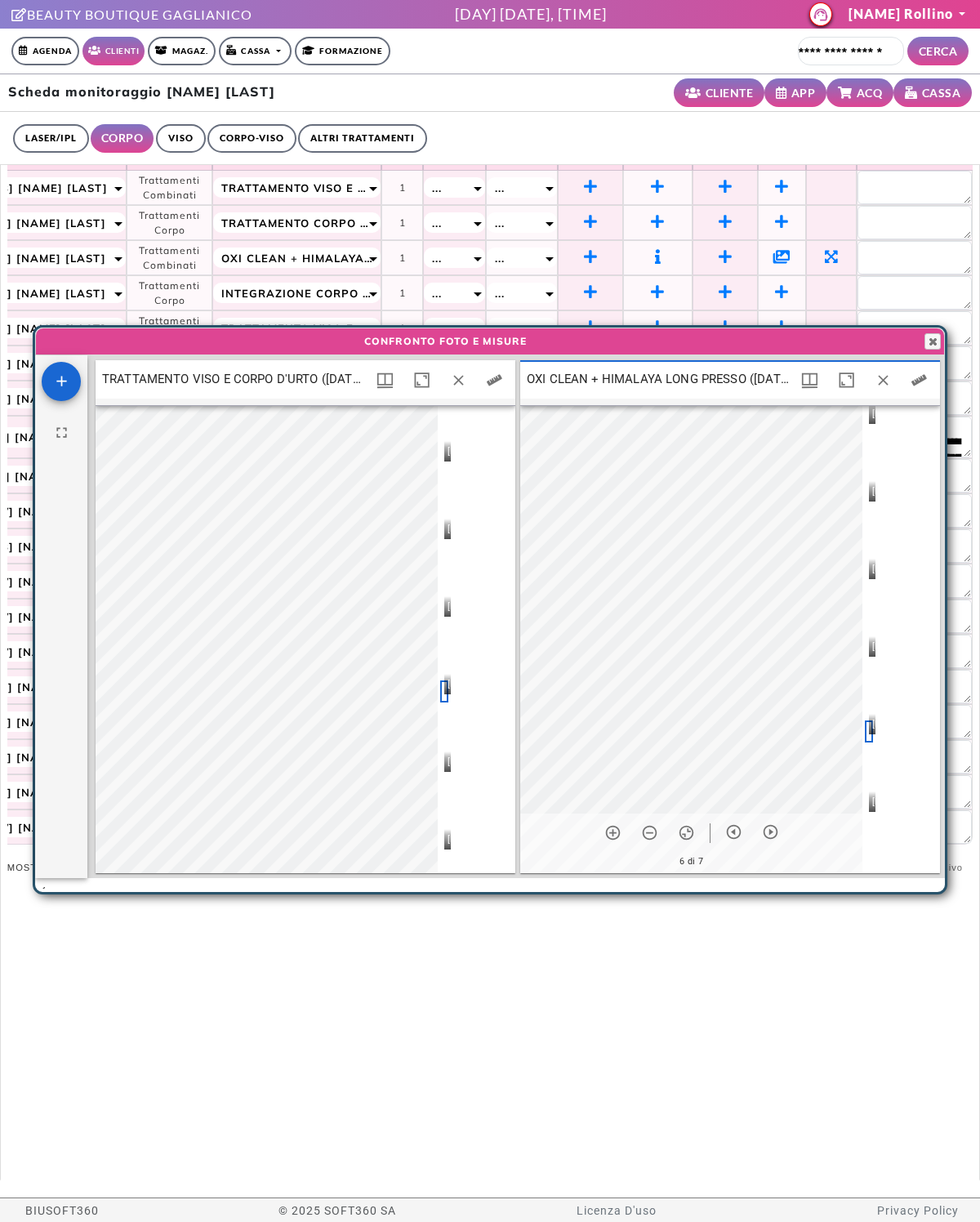 scroll, scrollTop: 38, scrollLeft: 0, axis: vertical 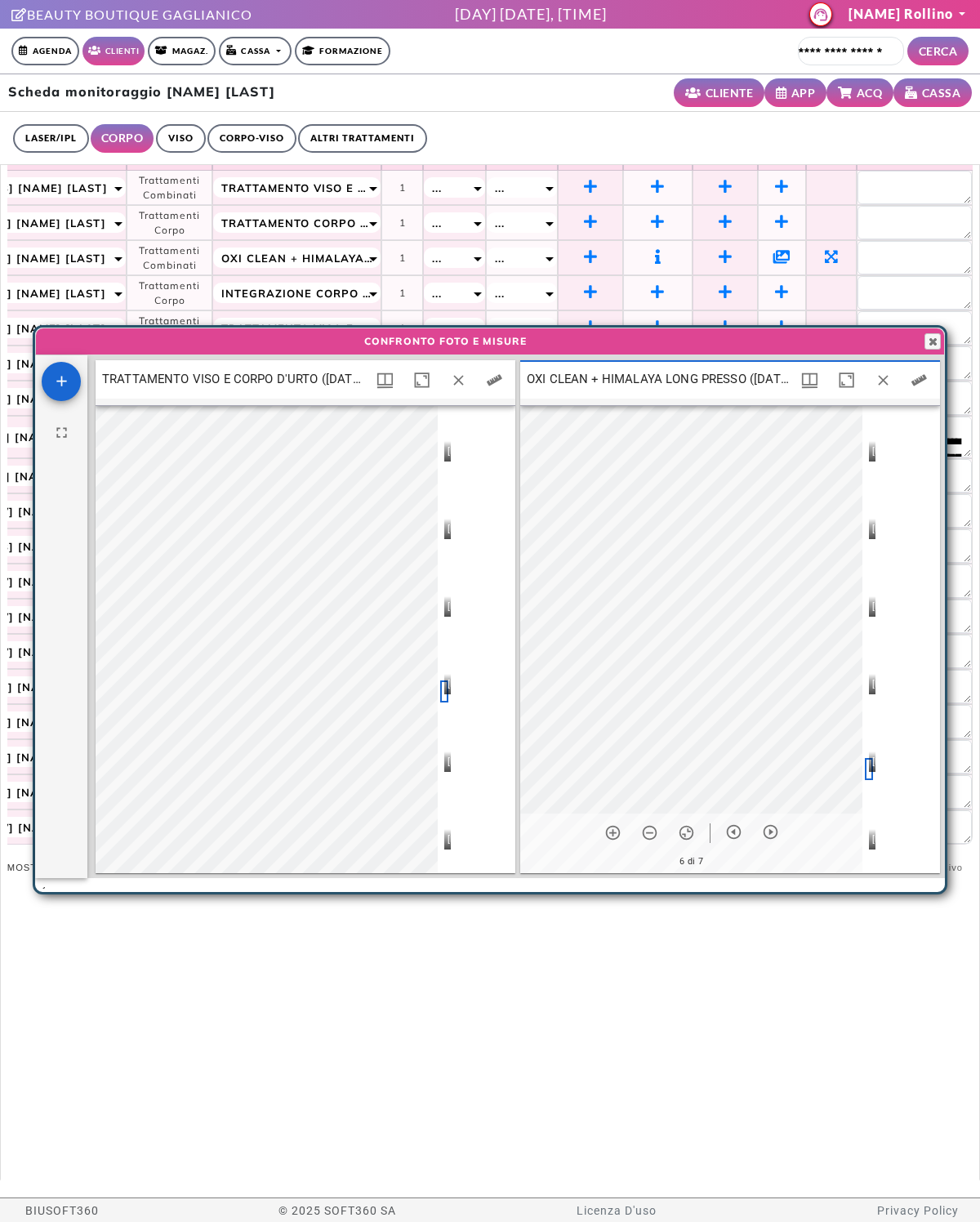 click on "Close" at bounding box center [933, 341] 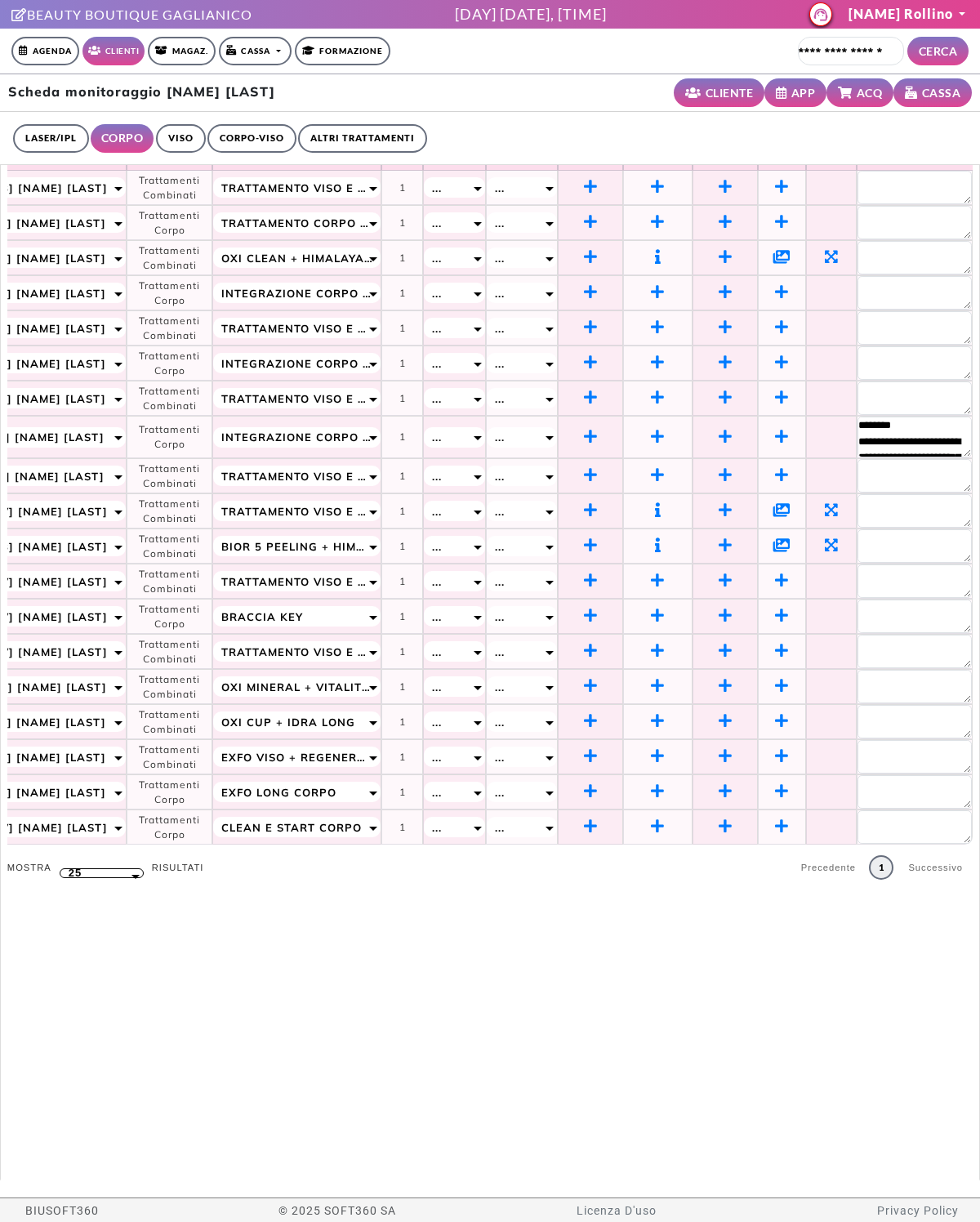 click on "Agenda" at bounding box center [45, 51] 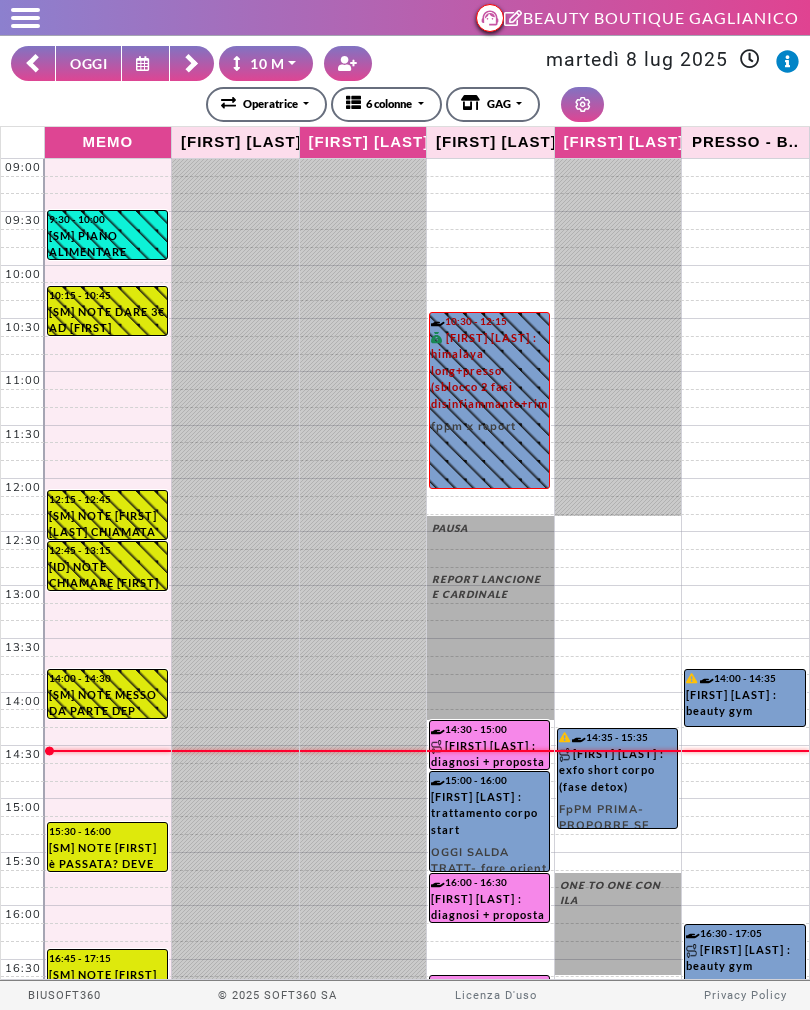 scroll, scrollTop: 0, scrollLeft: 0, axis: both 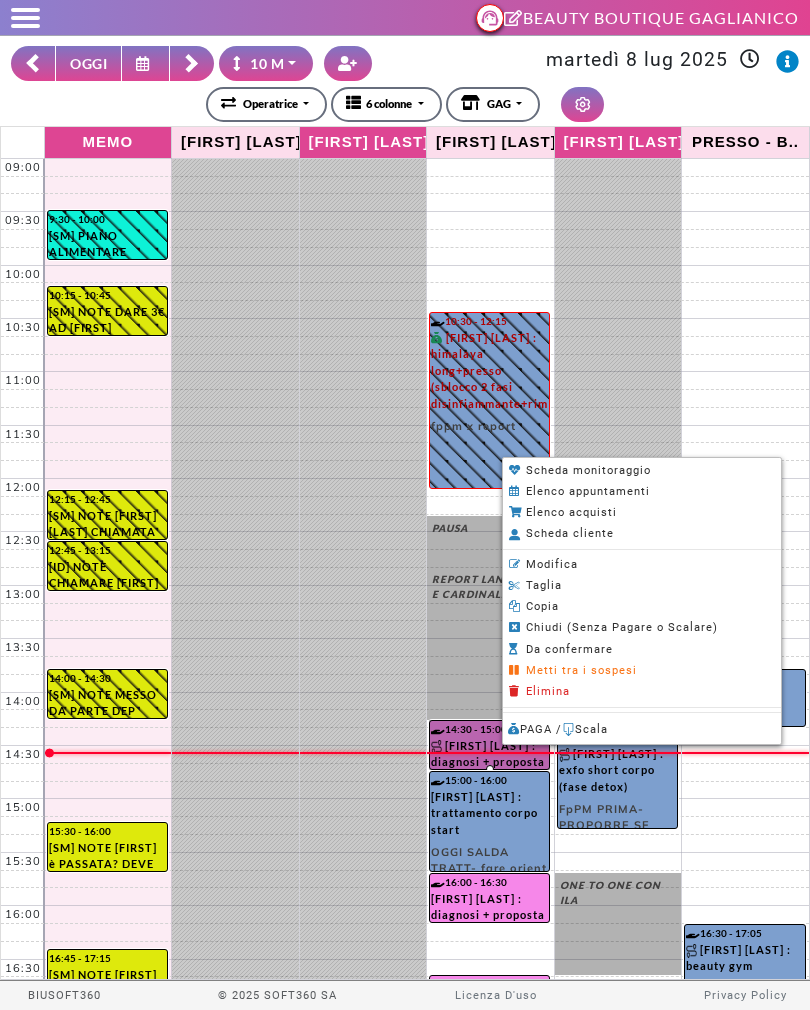 click on "Scheda monitoraggio" at bounding box center (0, 0) 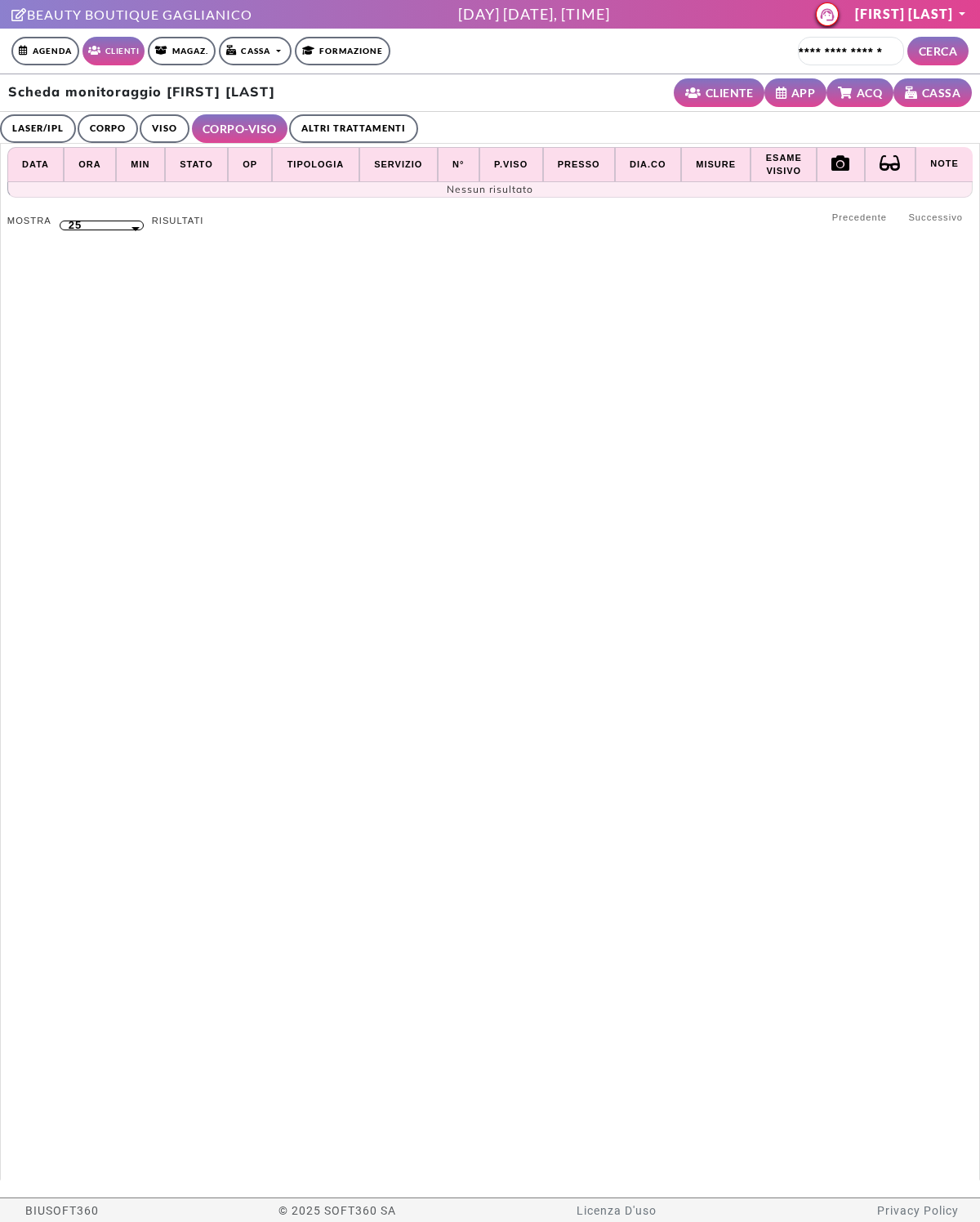 scroll, scrollTop: 0, scrollLeft: 0, axis: both 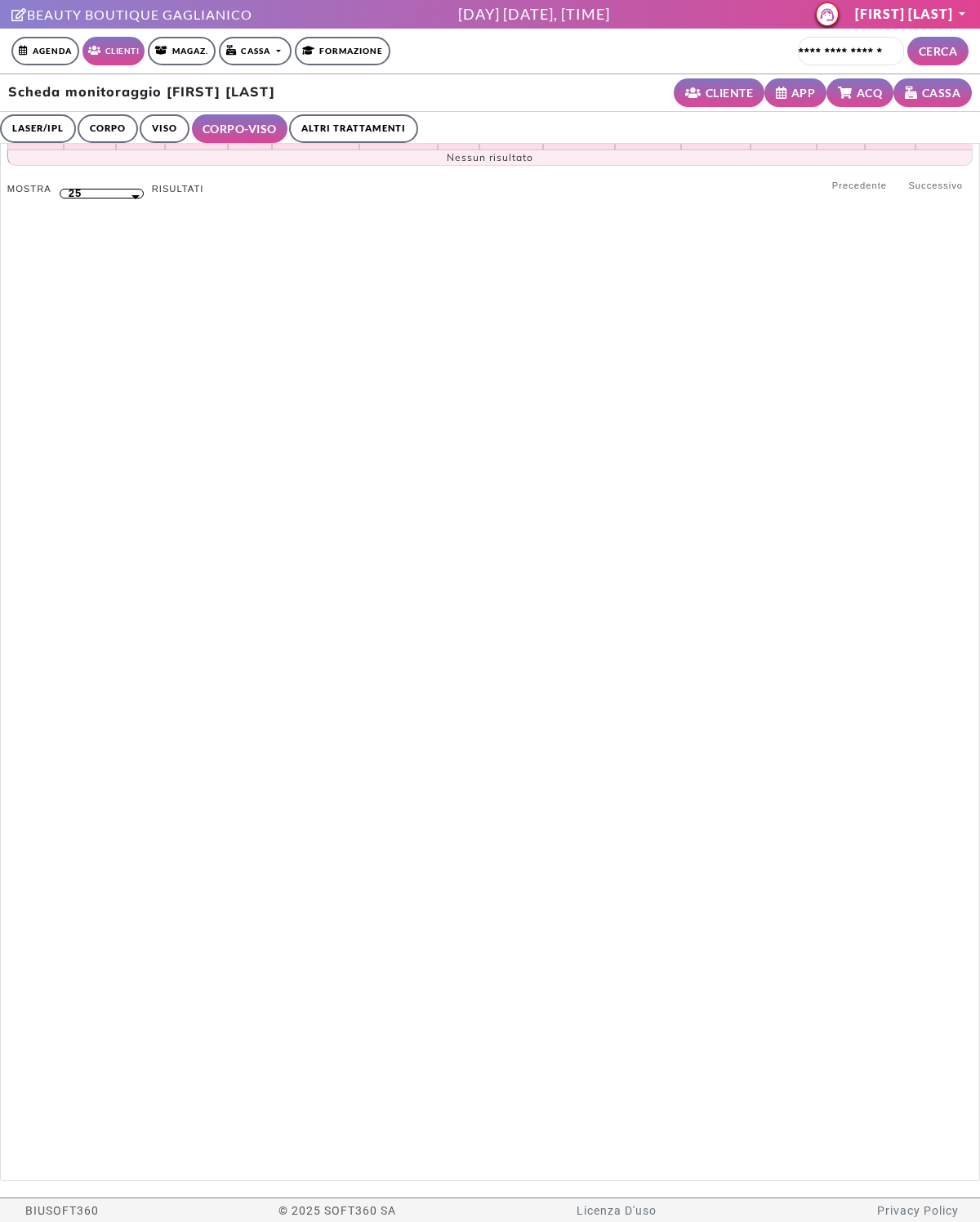 click on "CORPO" at bounding box center (108, 128) 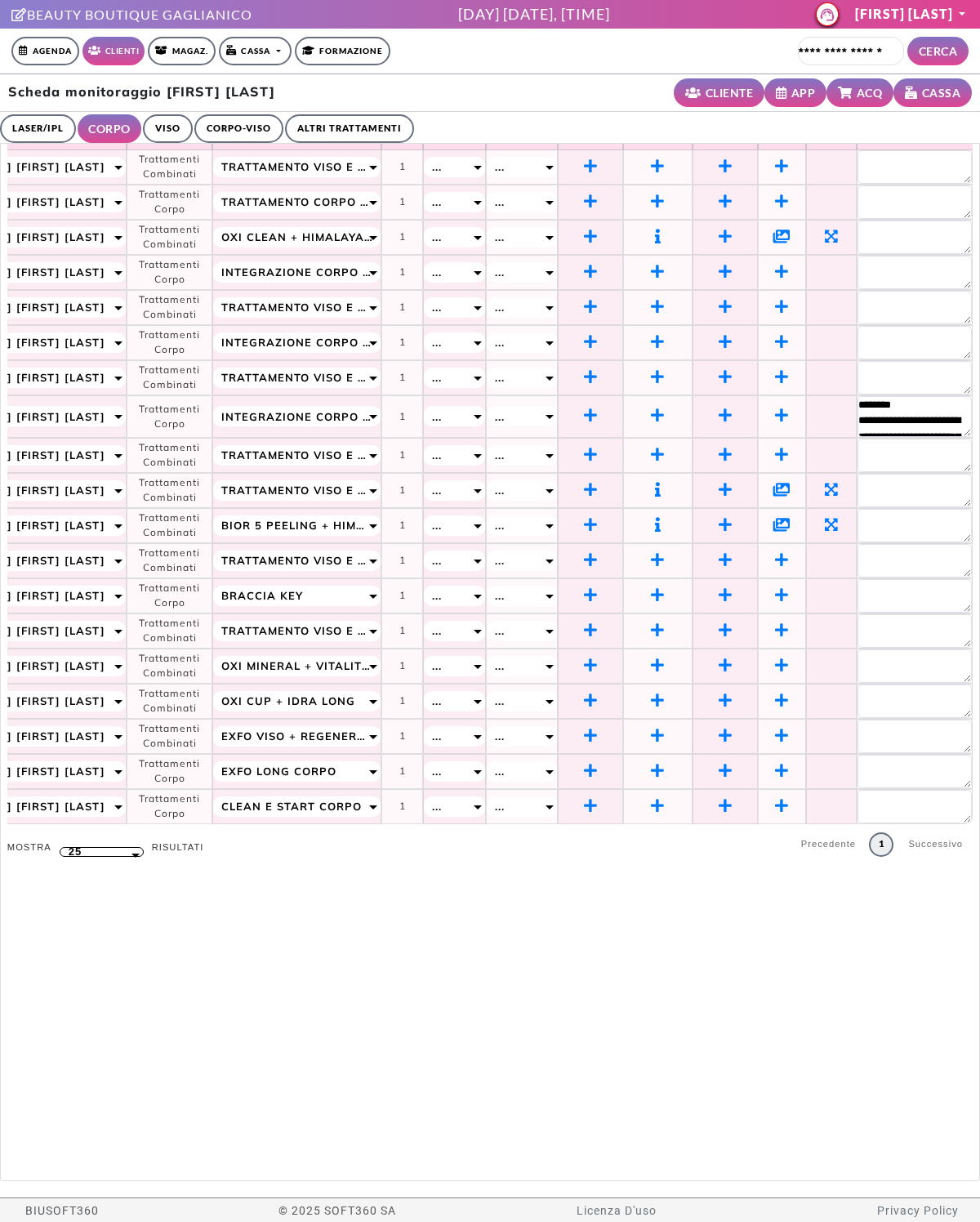 scroll, scrollTop: 0, scrollLeft: 255, axis: horizontal 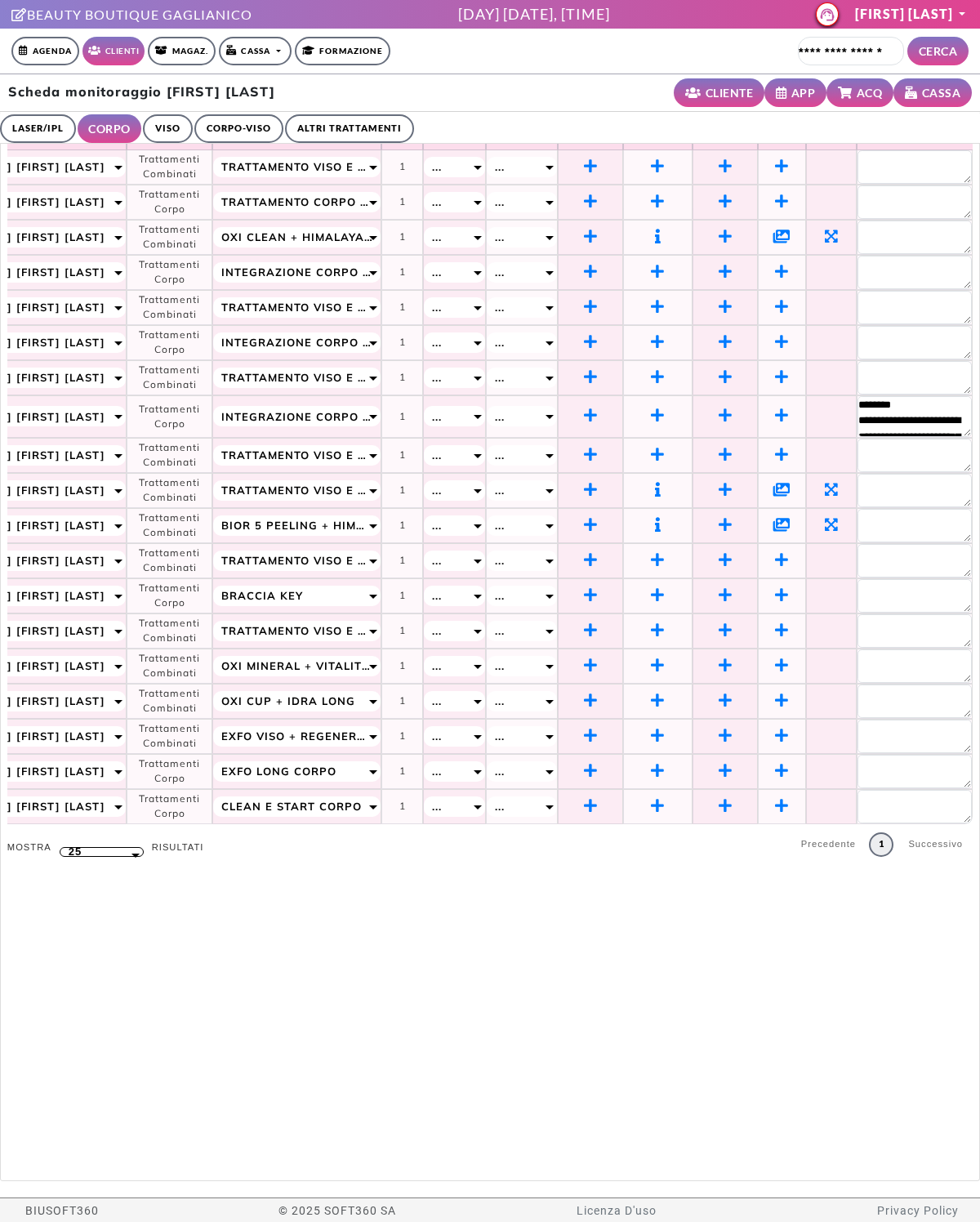 click at bounding box center [782, 236] 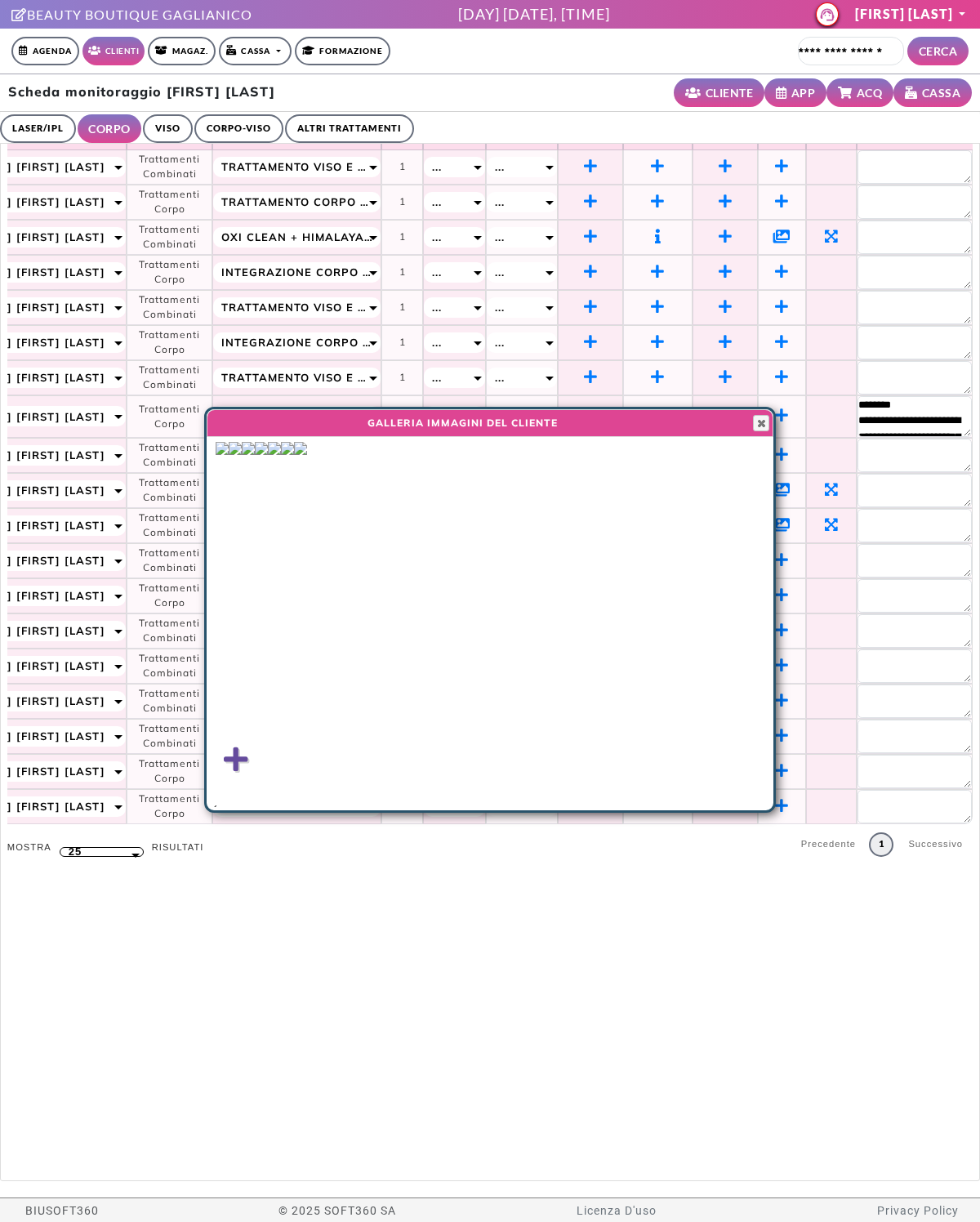 click at bounding box center (261, 448) 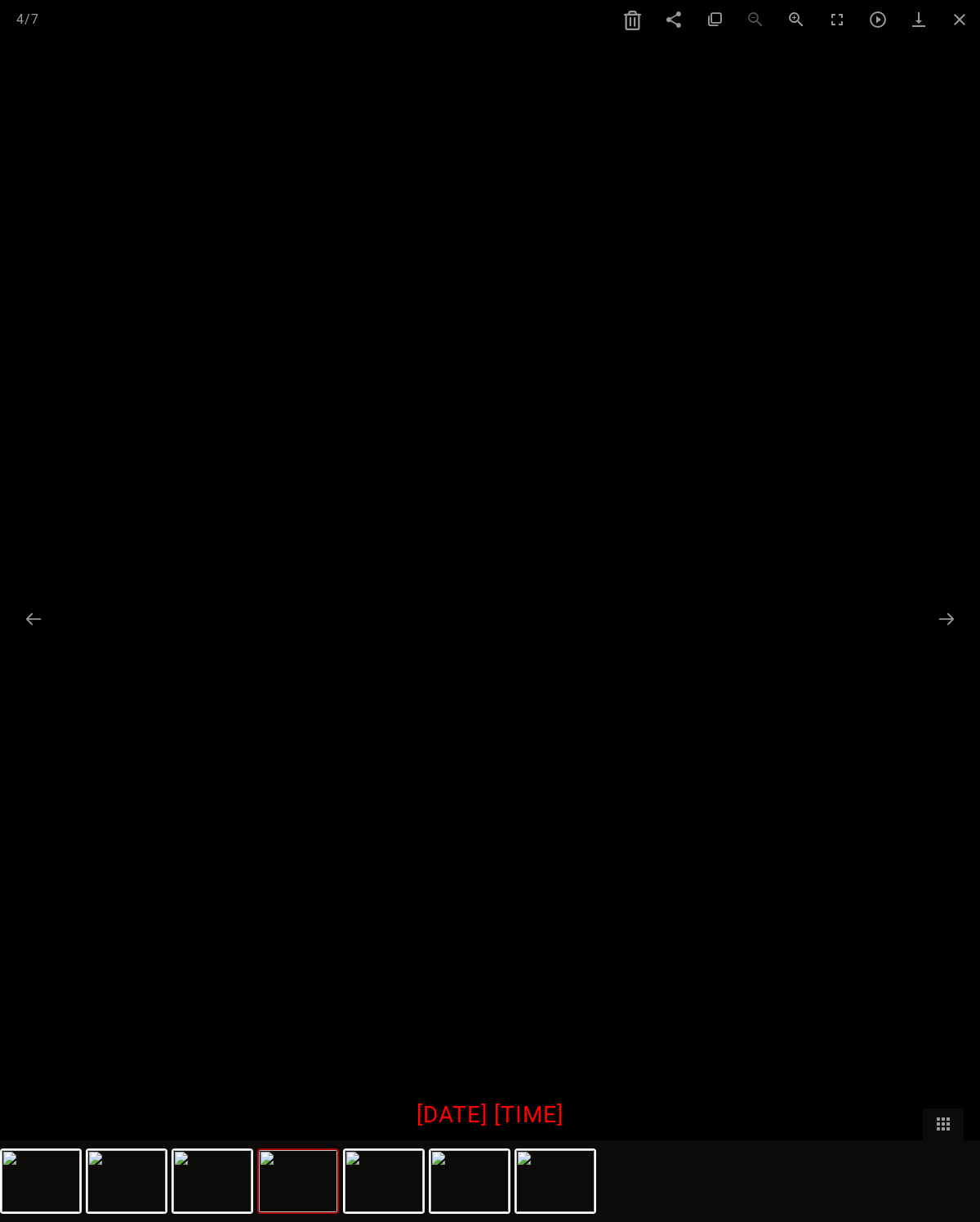 click at bounding box center (960, 19) 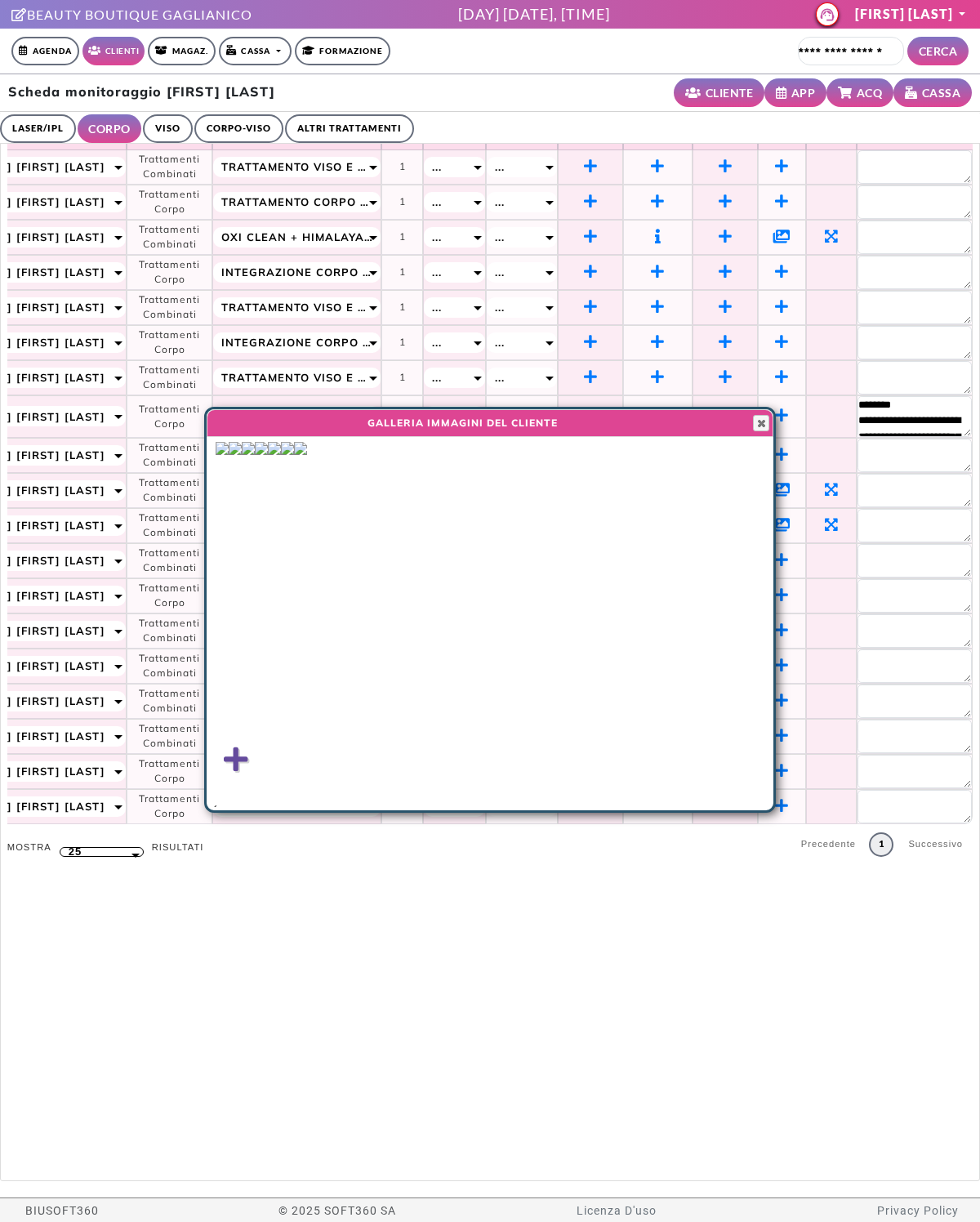 click at bounding box center [761, 423] 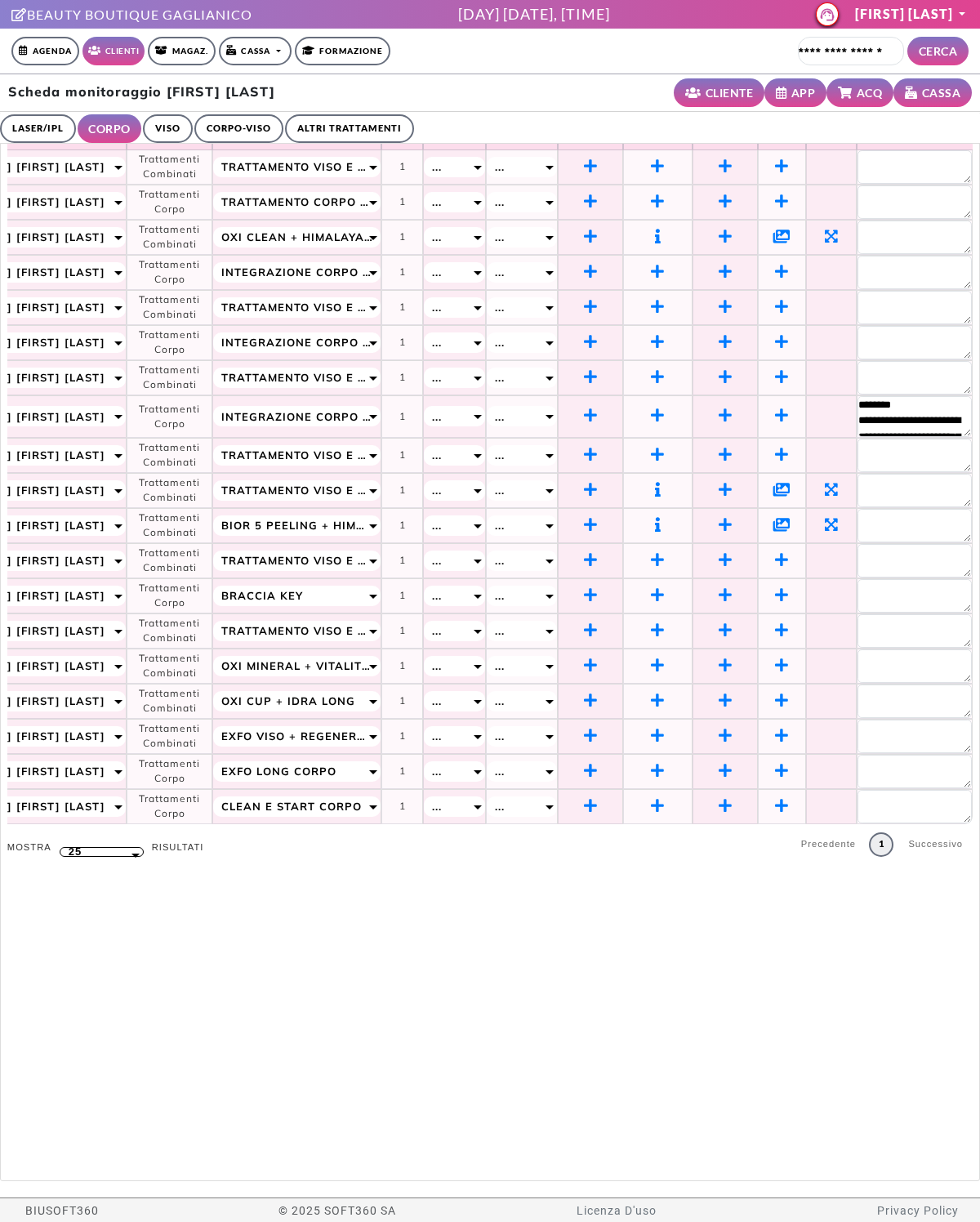 click on "Agenda" at bounding box center (45, 51) 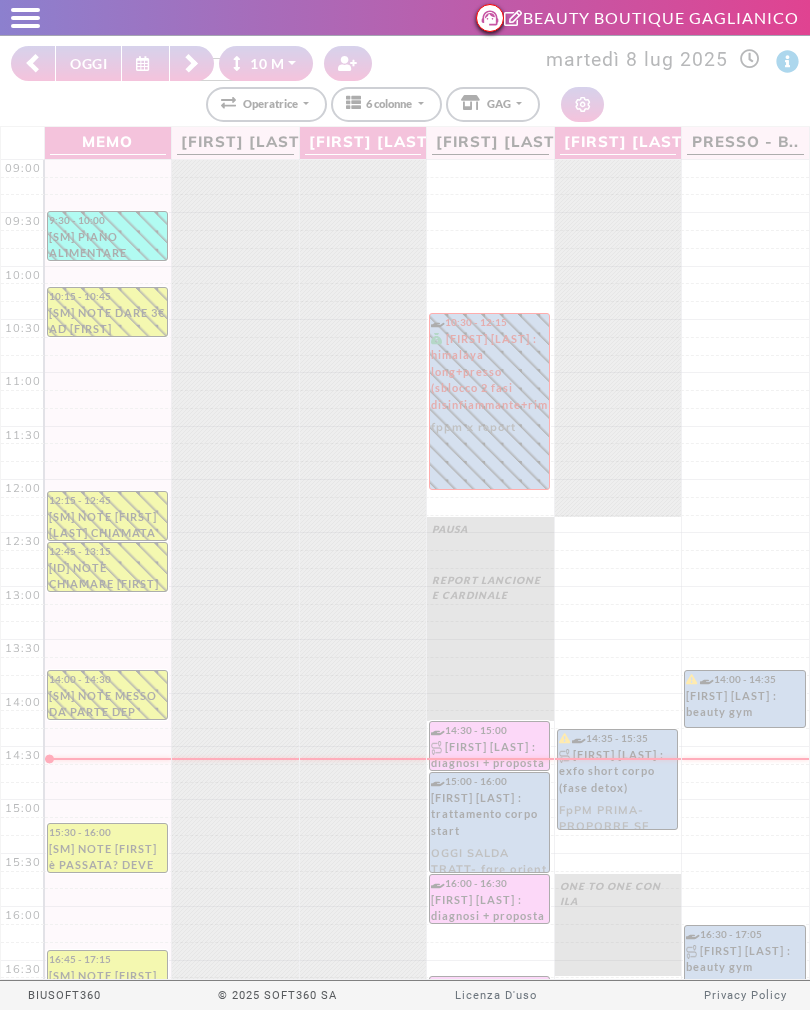 scroll, scrollTop: 0, scrollLeft: 0, axis: both 